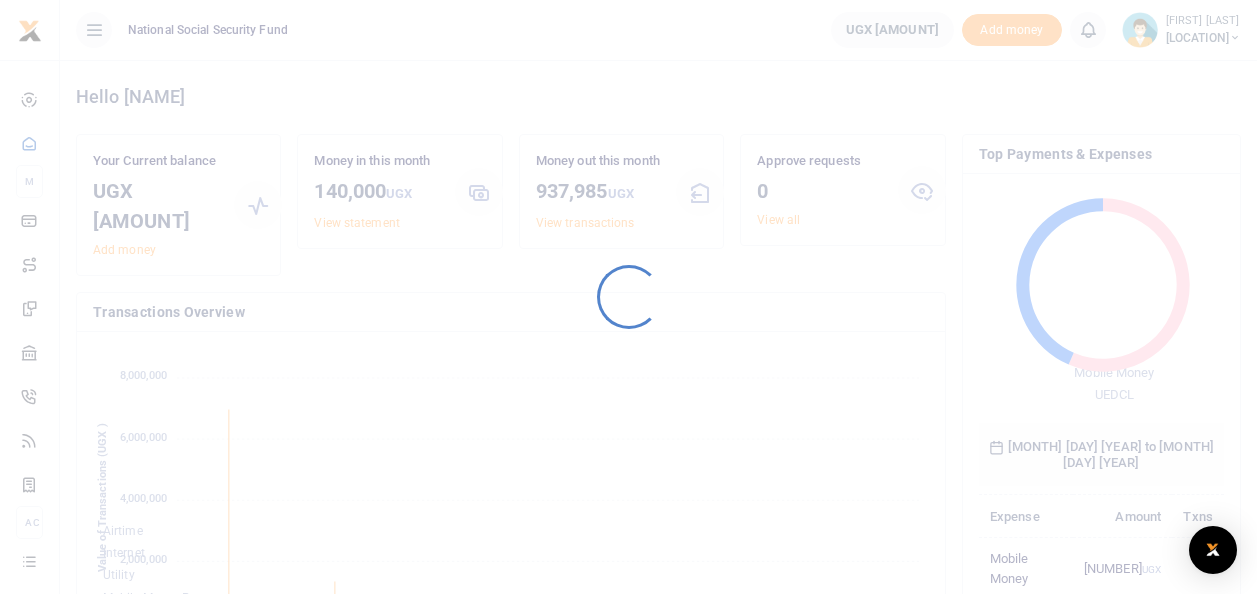 scroll, scrollTop: 0, scrollLeft: 0, axis: both 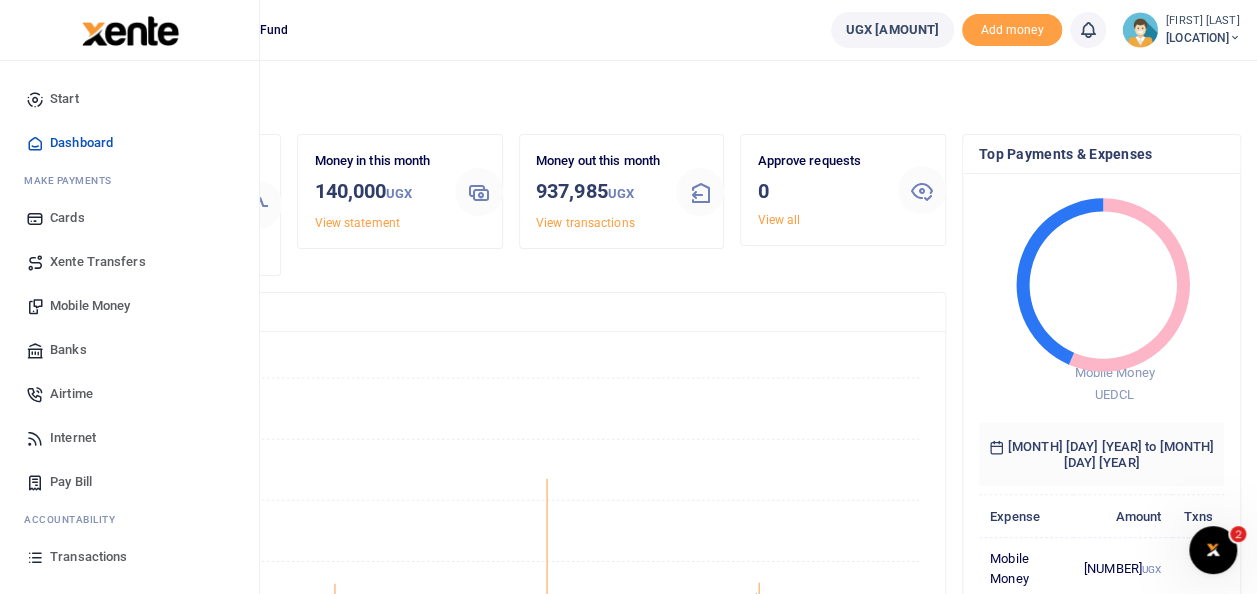 click on "Mobile Money" at bounding box center (90, 306) 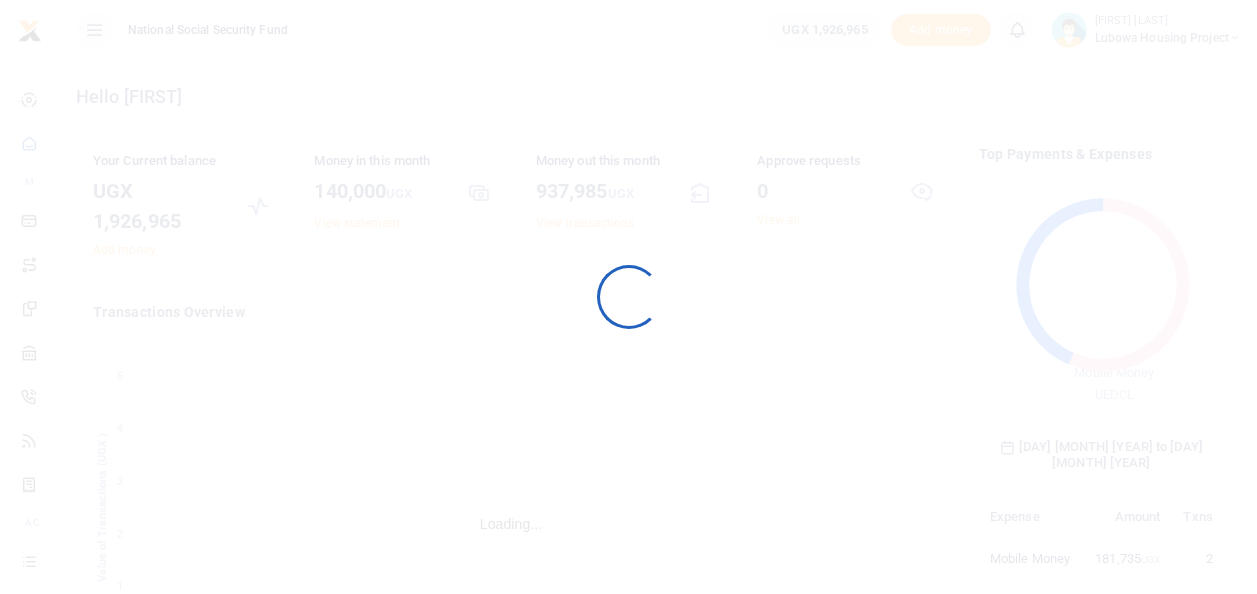 scroll, scrollTop: 0, scrollLeft: 0, axis: both 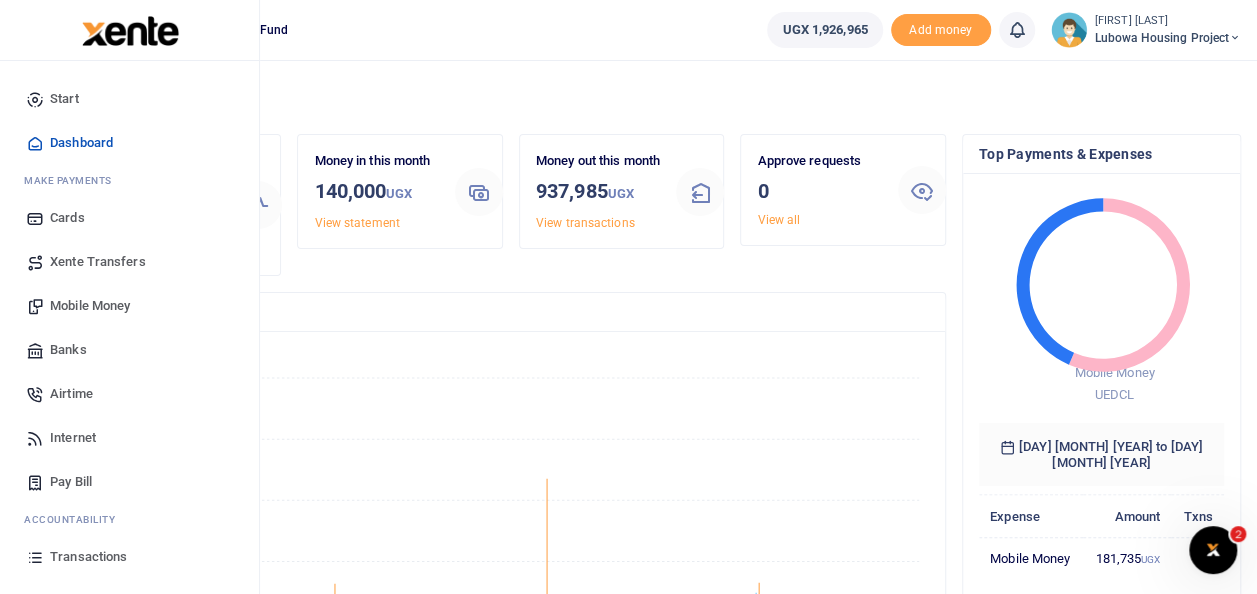 click on "Mobile Money" at bounding box center [90, 306] 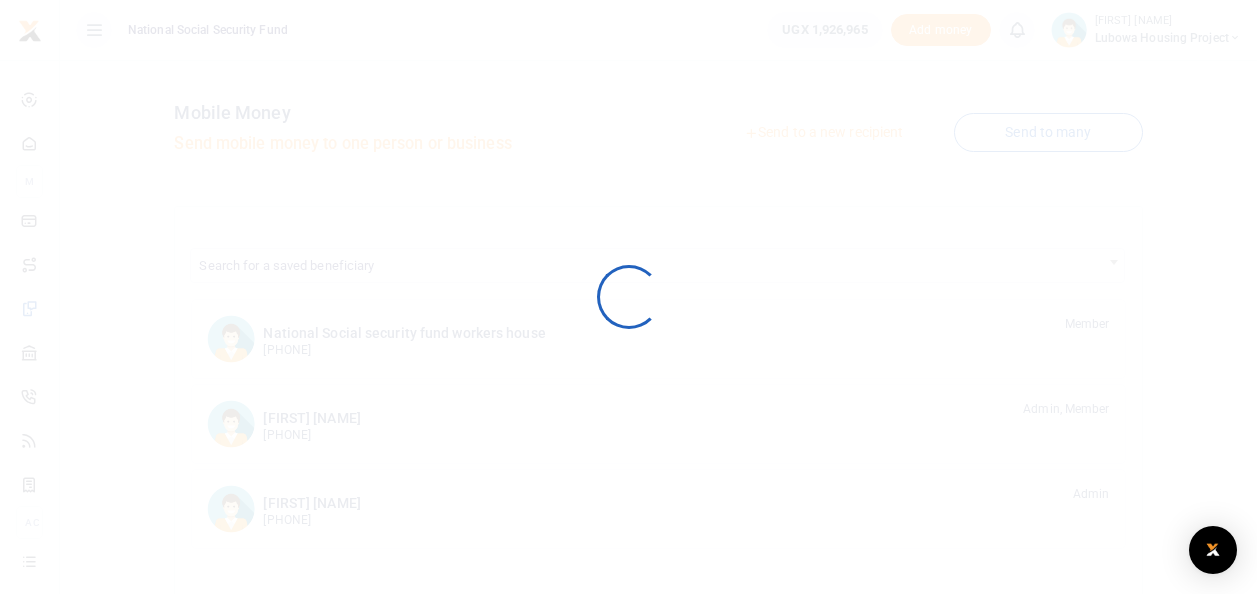 scroll, scrollTop: 0, scrollLeft: 0, axis: both 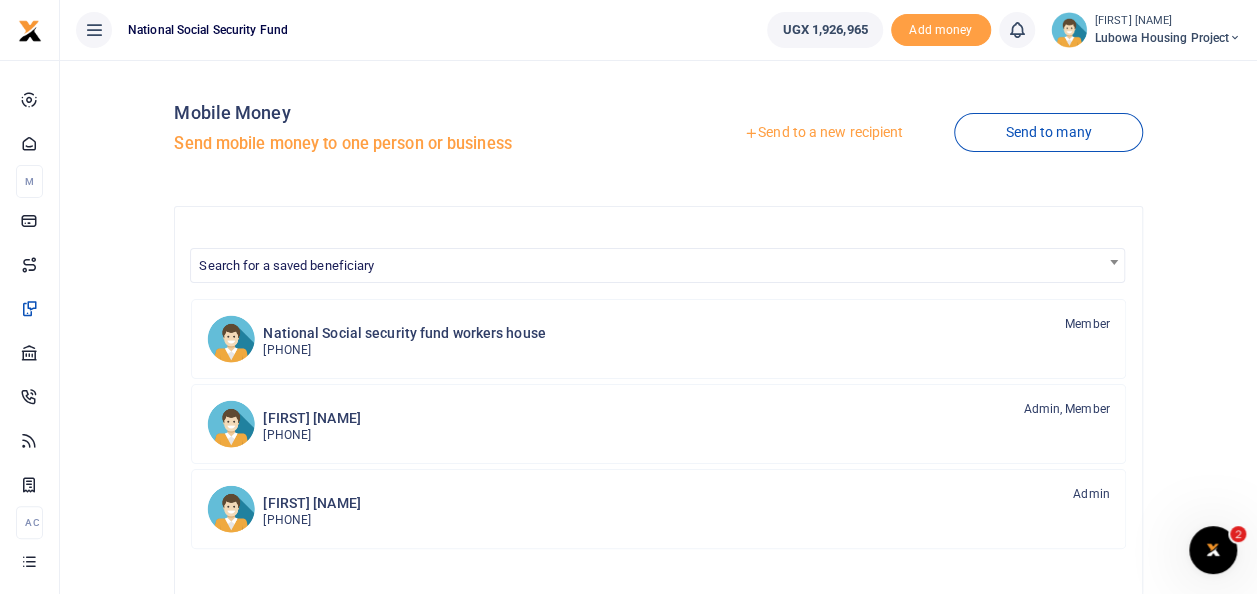 click at bounding box center [628, 297] 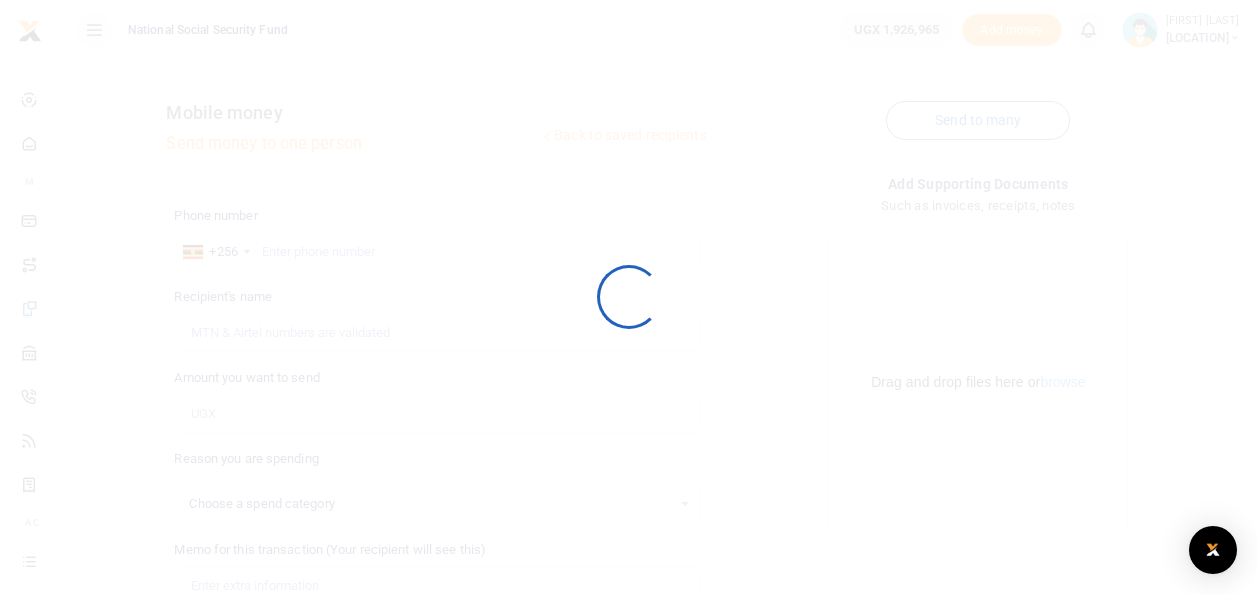 scroll, scrollTop: 0, scrollLeft: 0, axis: both 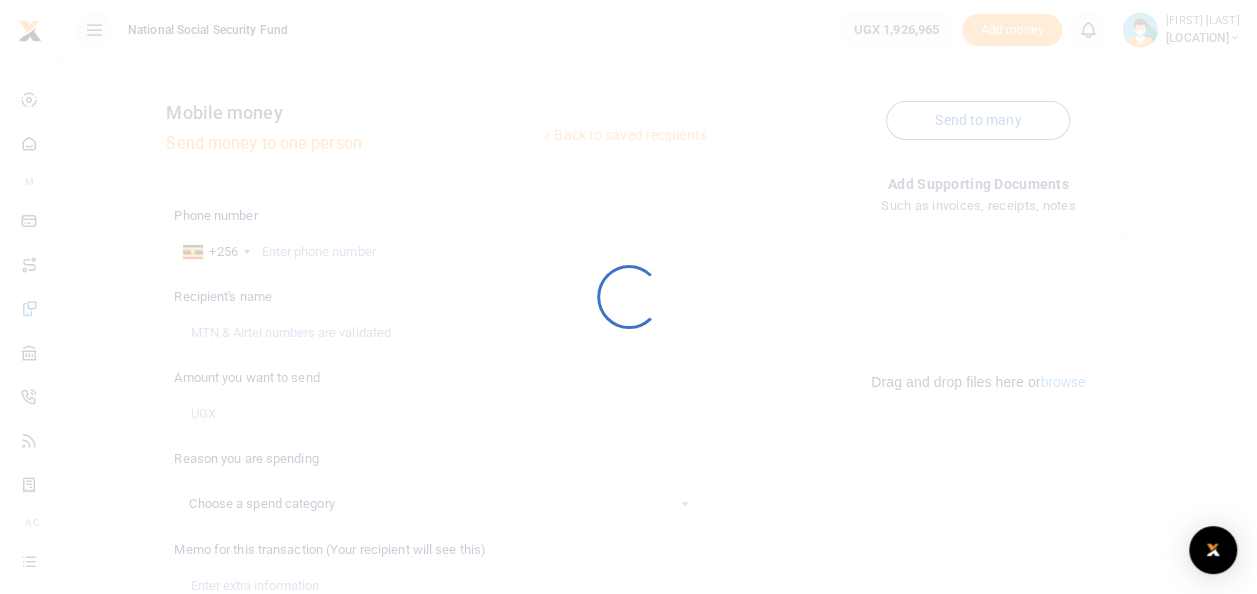 select 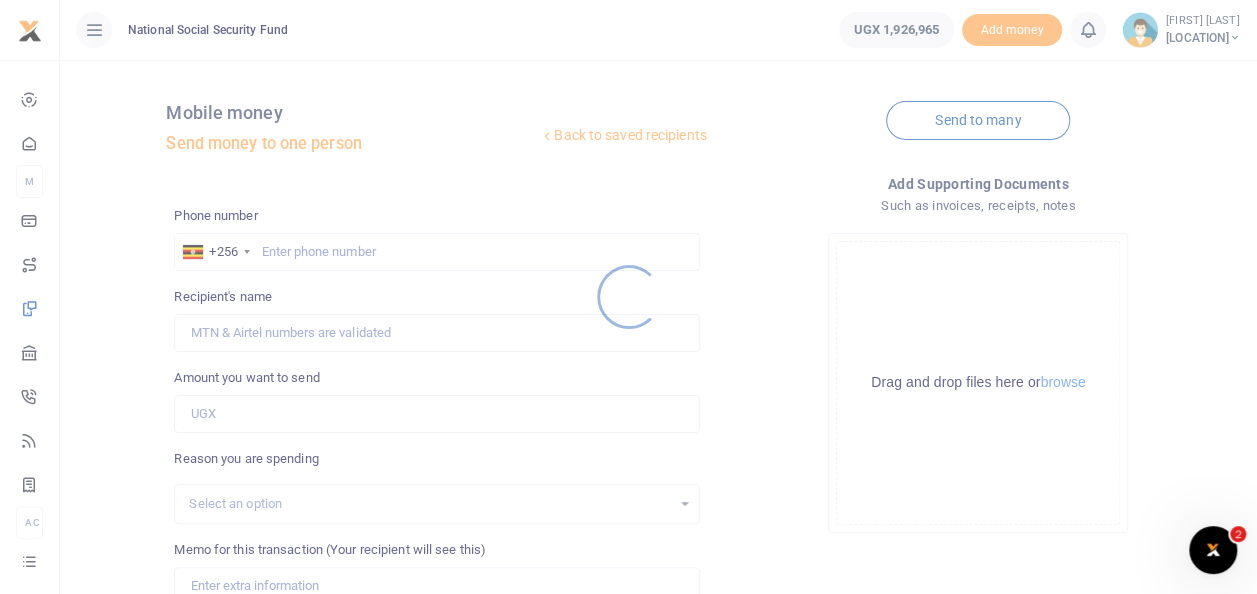 scroll, scrollTop: 0, scrollLeft: 0, axis: both 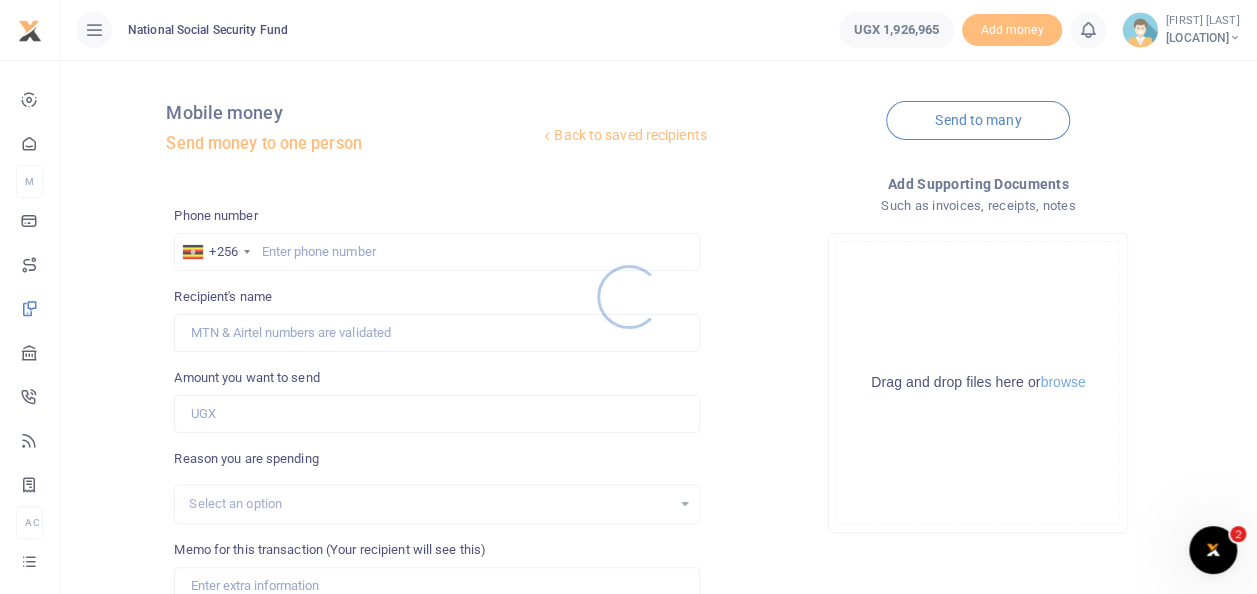 click at bounding box center [628, 297] 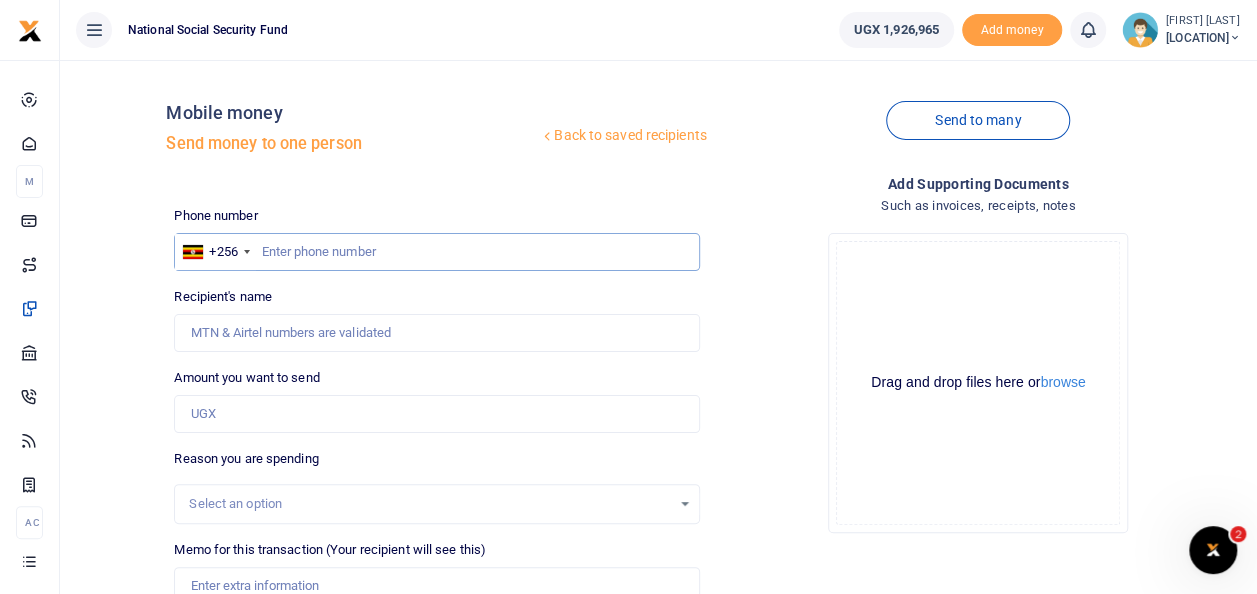 click at bounding box center [436, 252] 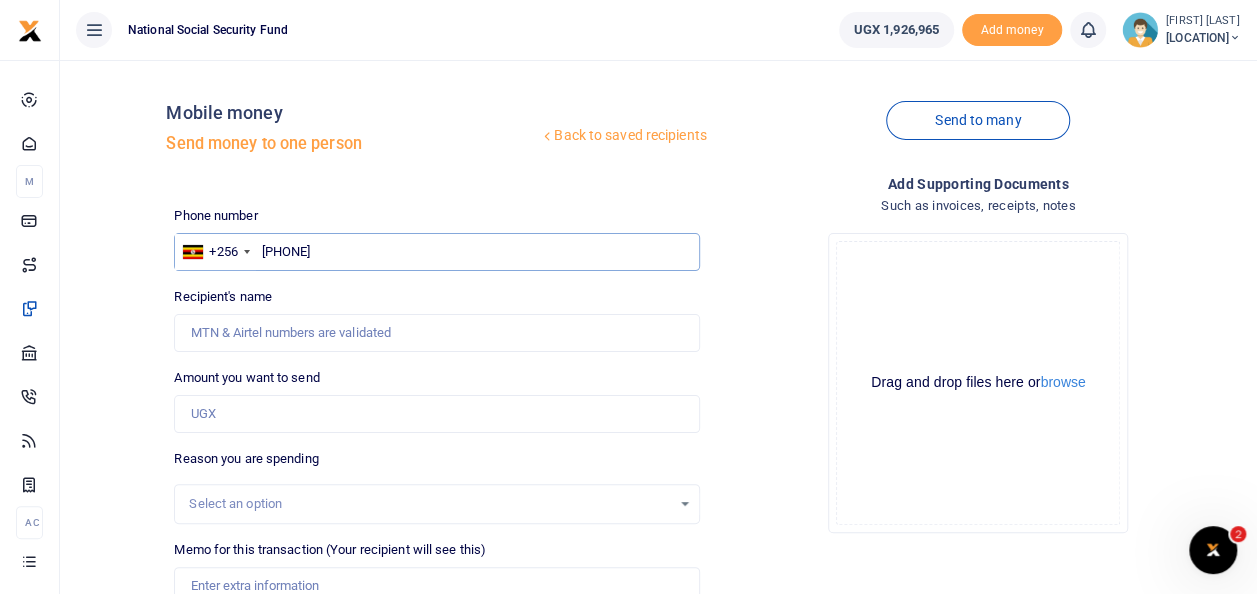 type on "[PHONE]" 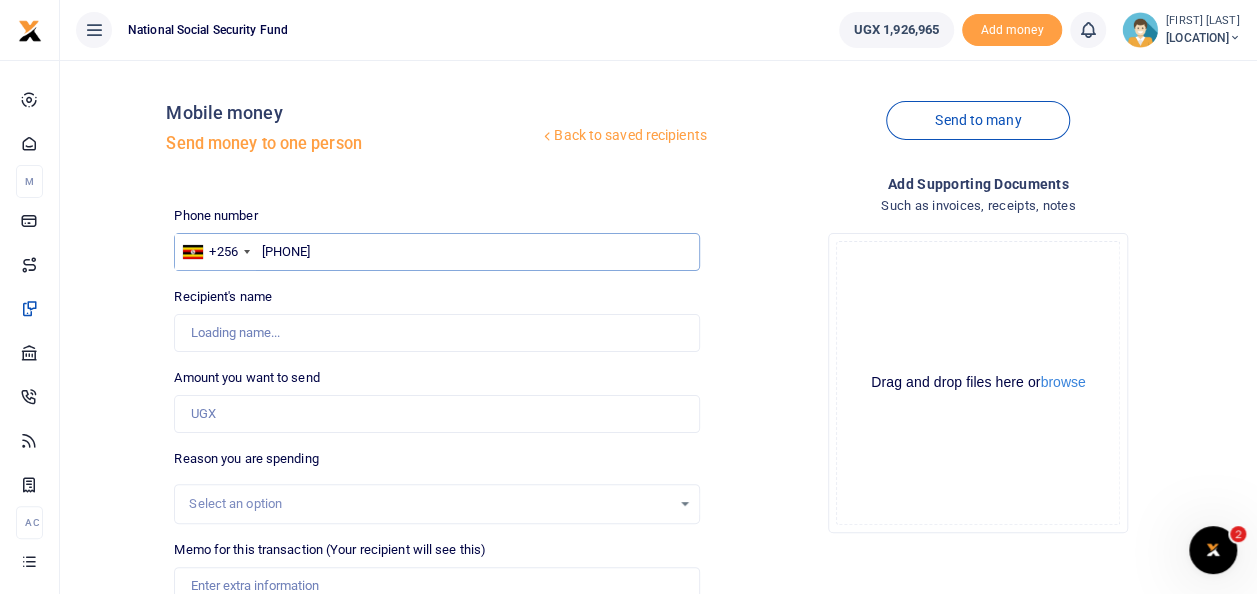 type on "[FIRST] [LAST]" 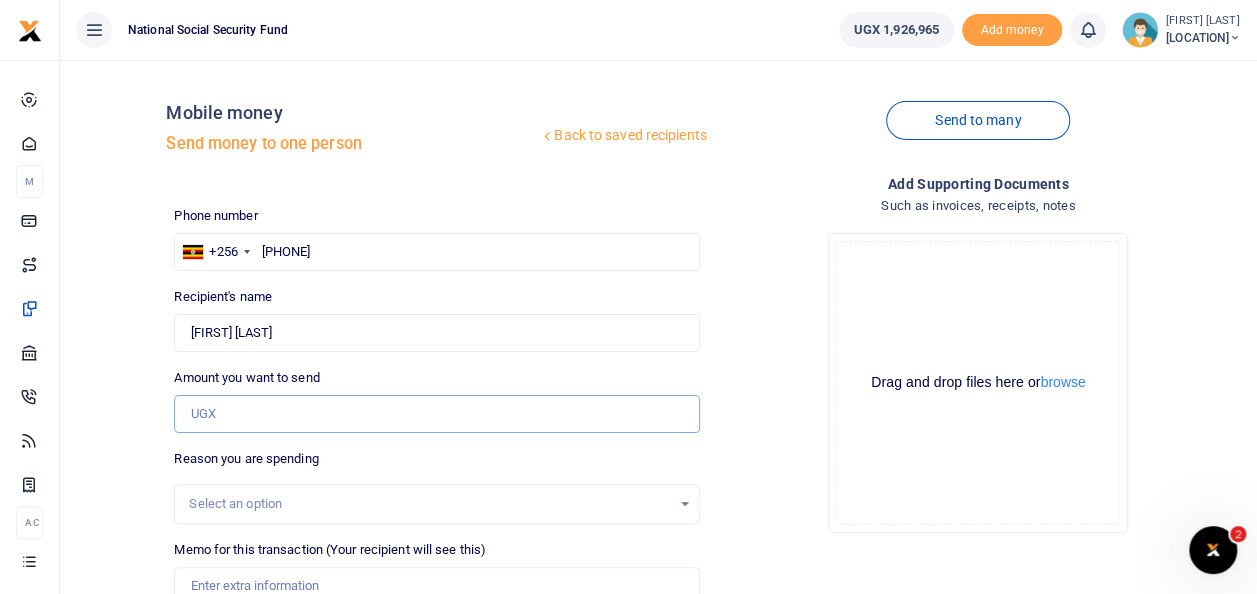 click on "Amount you want to send" at bounding box center [436, 414] 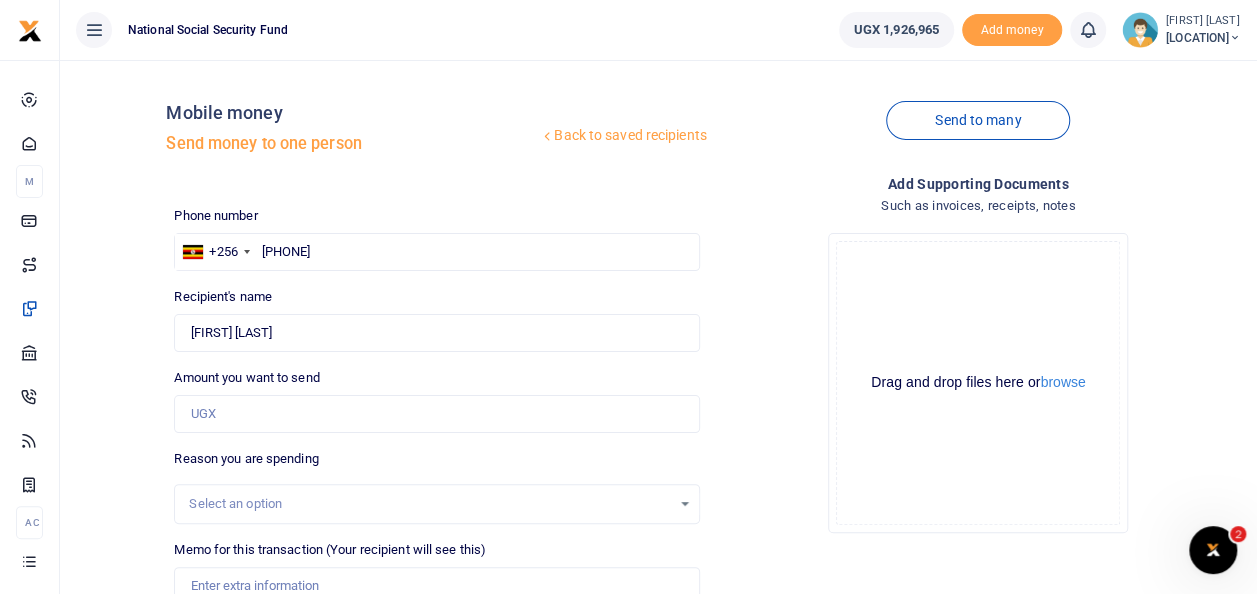 click on "Drop your files here Drag and drop files here or  browse Powered by  Uppy" at bounding box center (978, 383) 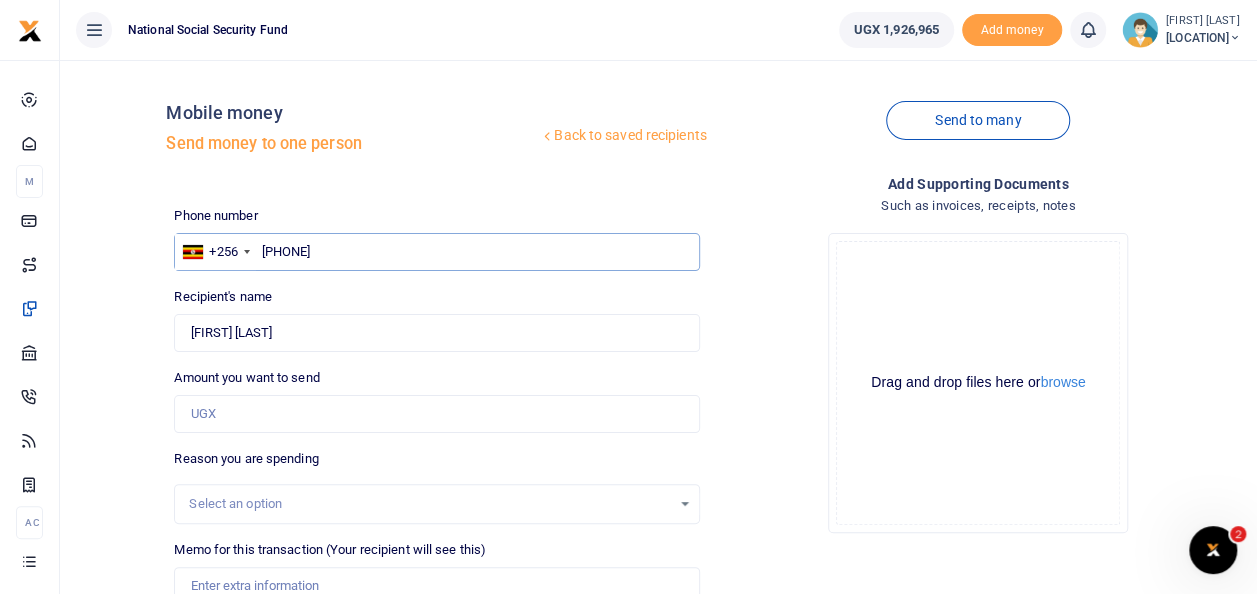 click on "773788856" at bounding box center (436, 252) 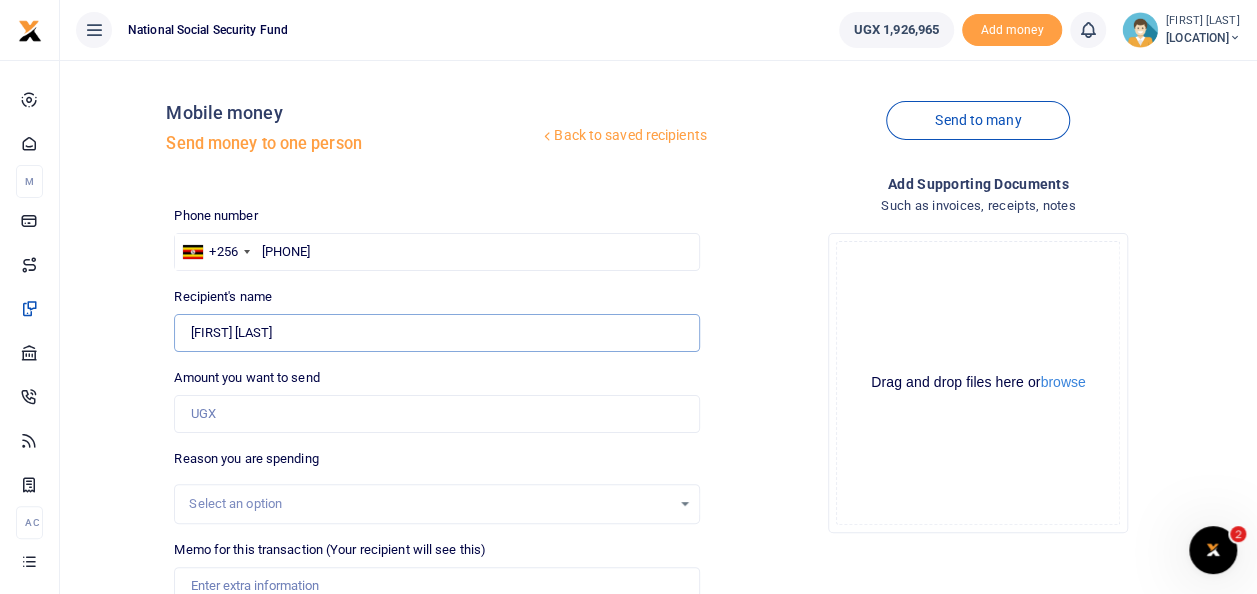 click on "Found" at bounding box center [436, 333] 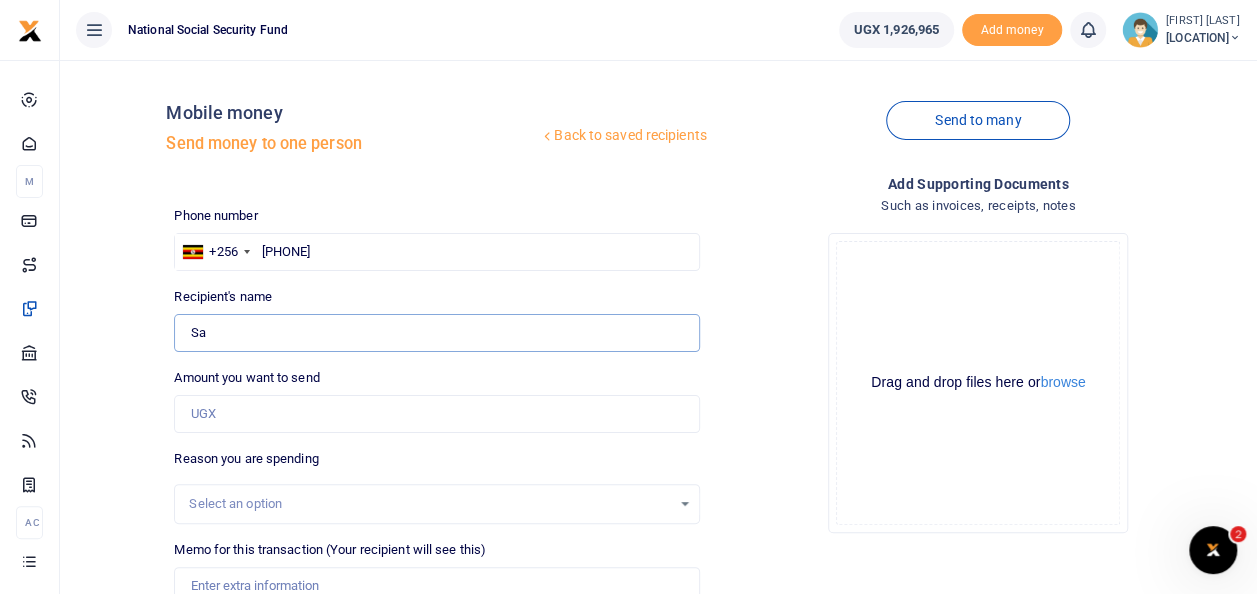 type on "S" 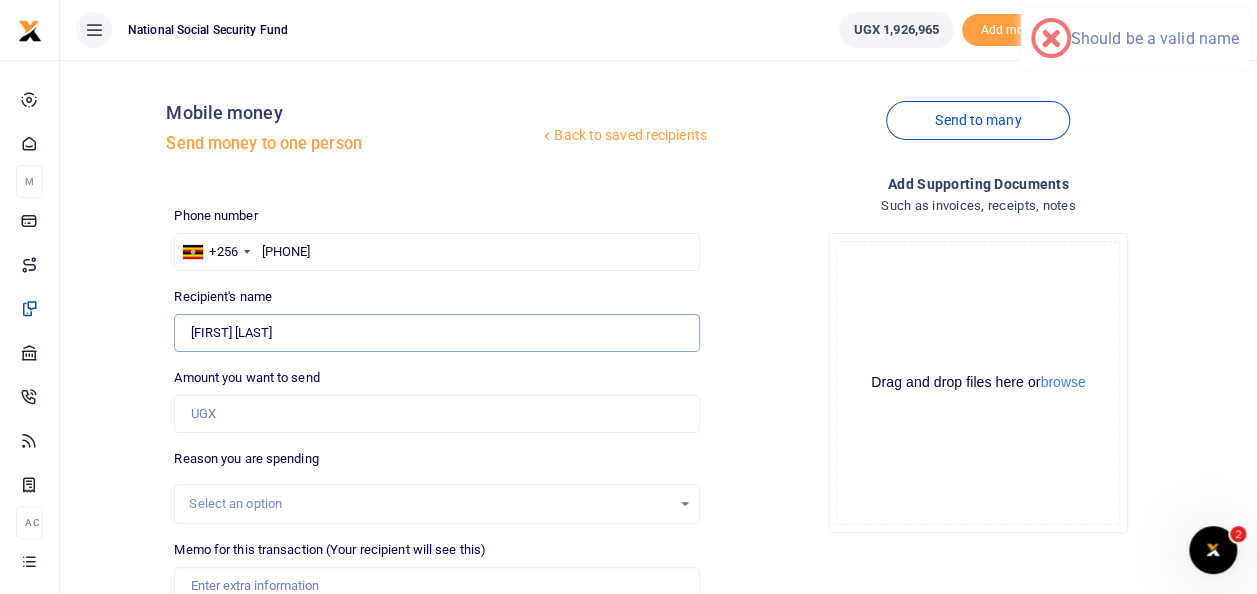type on "Jackline Bako" 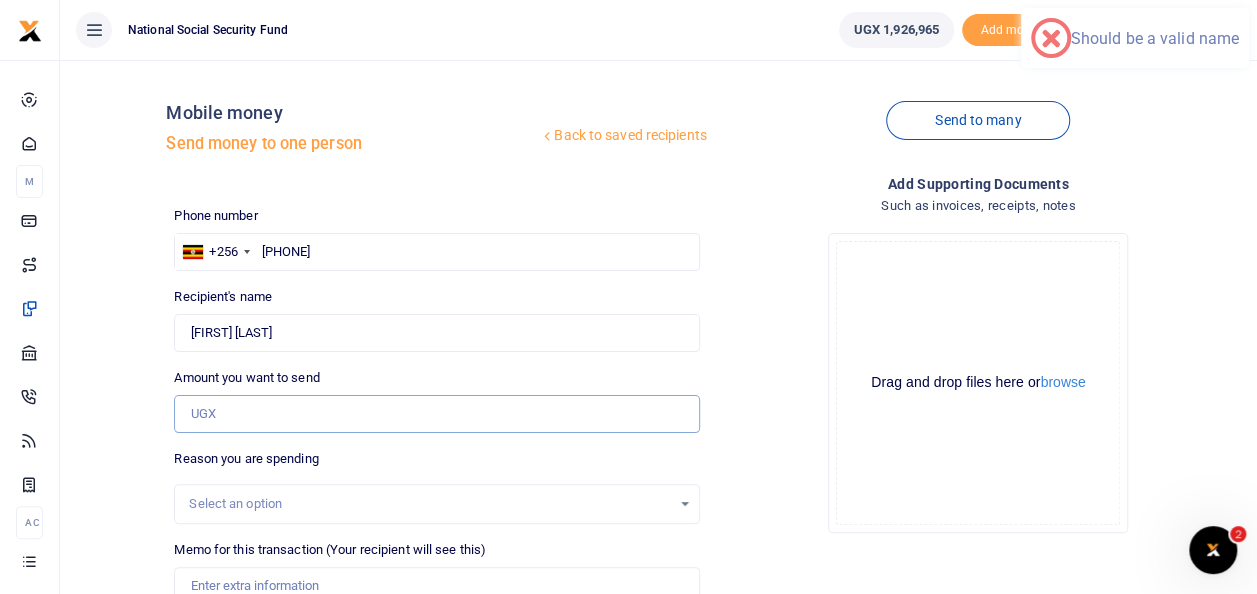 click on "Amount you want to send" at bounding box center [436, 414] 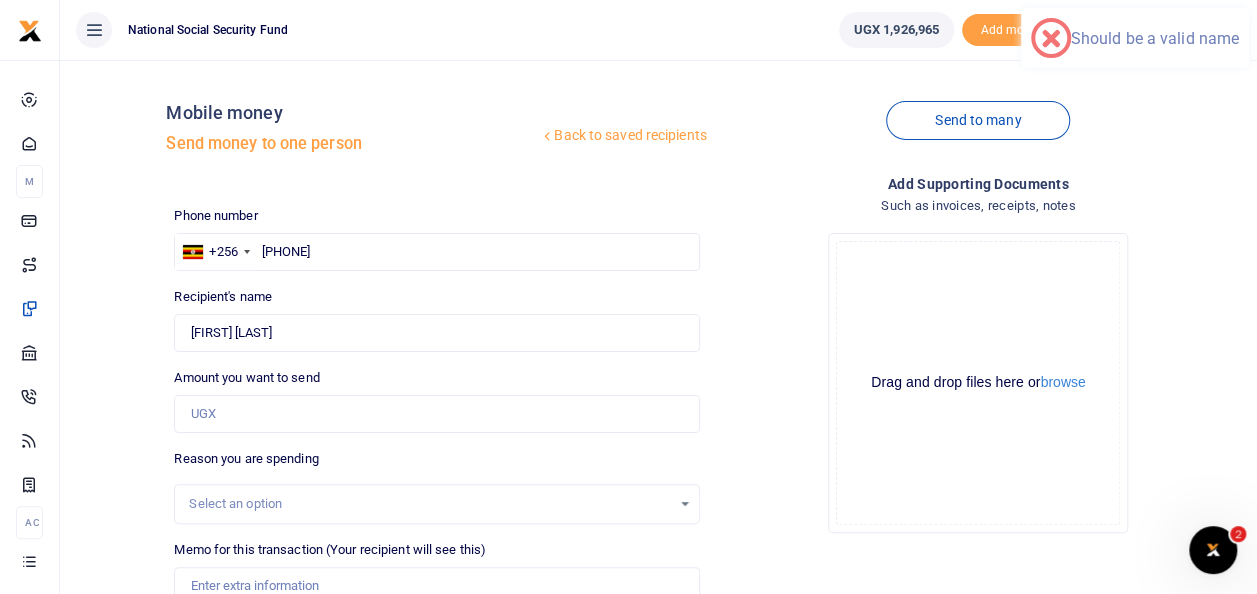 click on "Select an option" at bounding box center [429, 504] 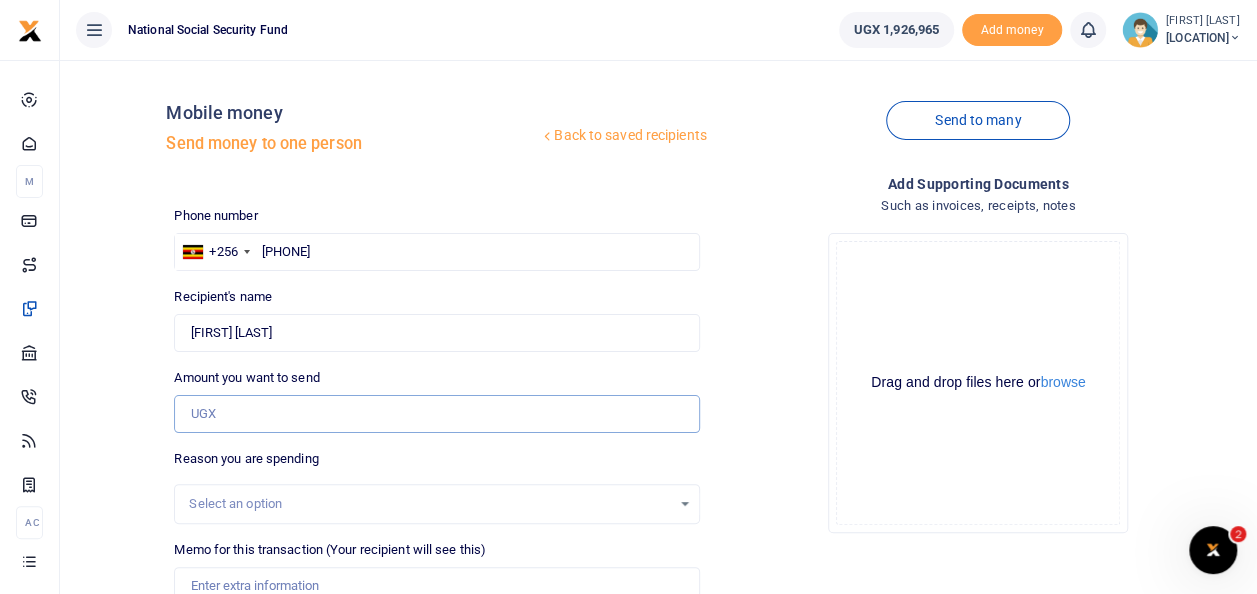 click on "Amount you want to send" at bounding box center (436, 414) 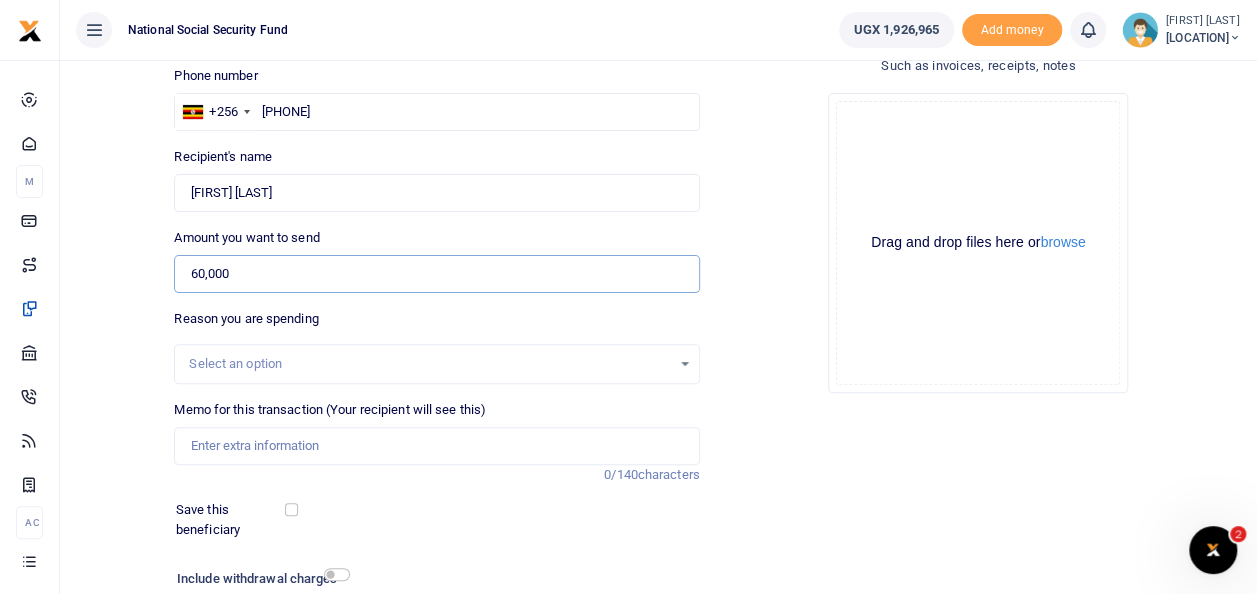 scroll, scrollTop: 142, scrollLeft: 0, axis: vertical 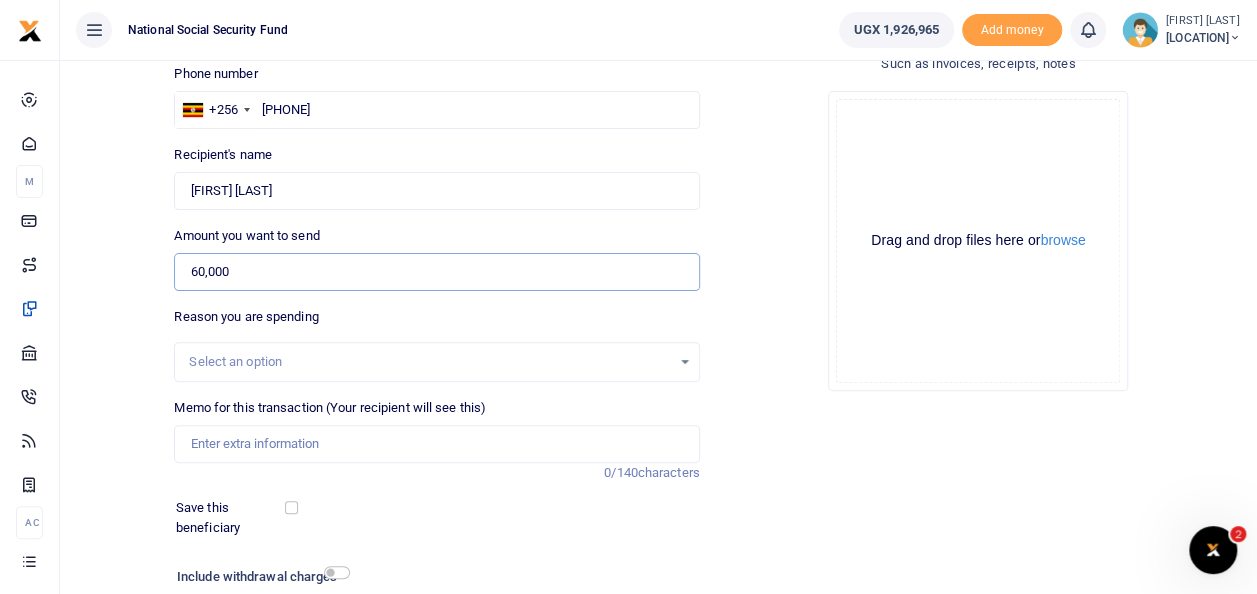 type on "60,000" 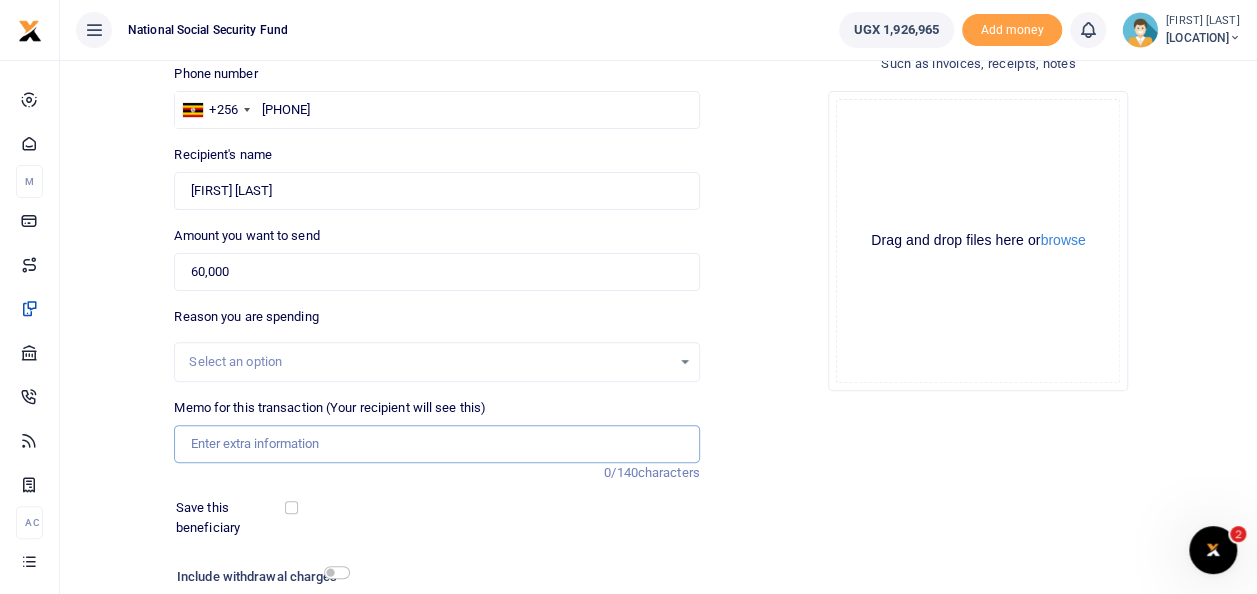 click on "Memo for this transaction (Your recipient will see this)" at bounding box center [436, 444] 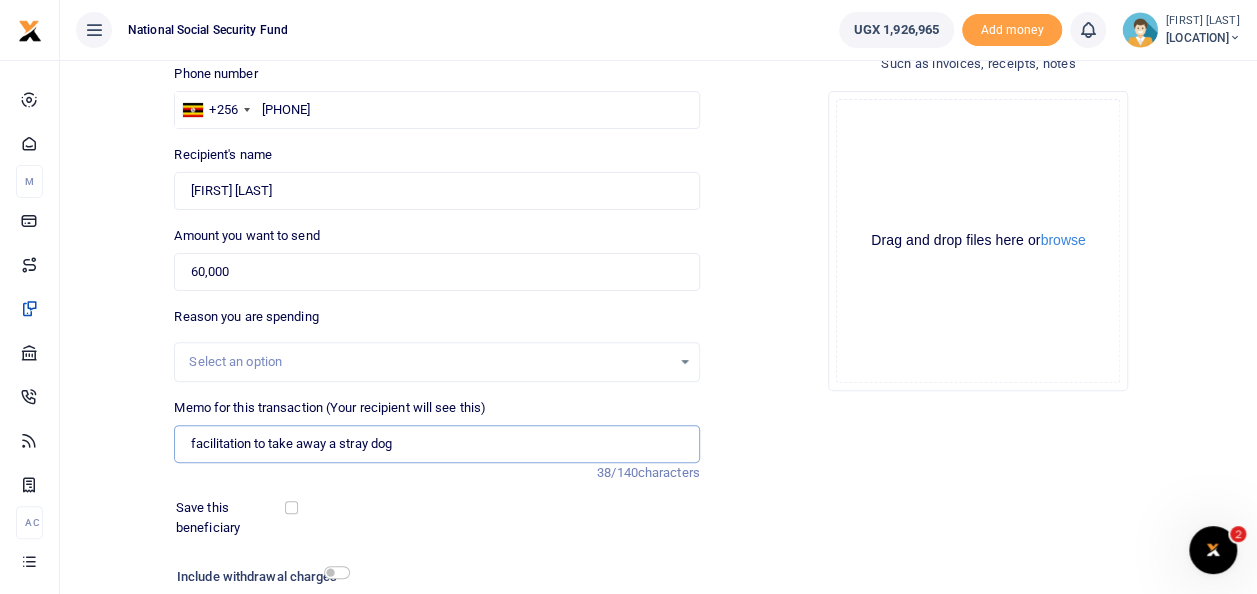 click on "facilitation to take away a stray dog" at bounding box center (436, 444) 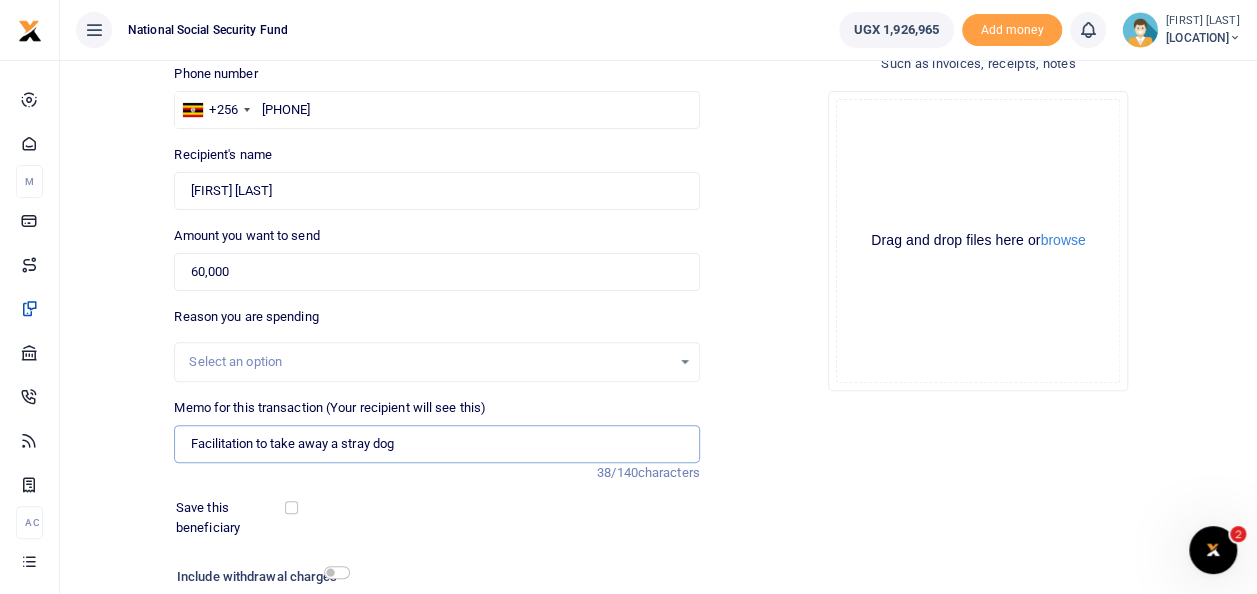 click on "Facilitation to take away a stray dog" at bounding box center (436, 444) 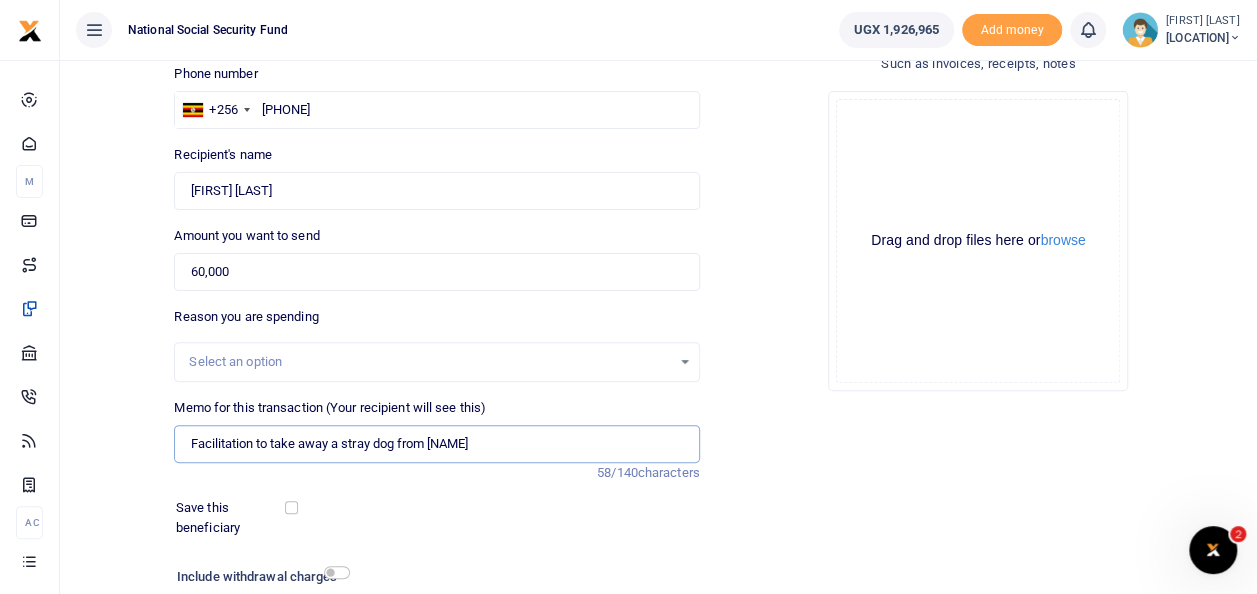 type on "Facilitation to take away a stray dog from Savanah Heights" 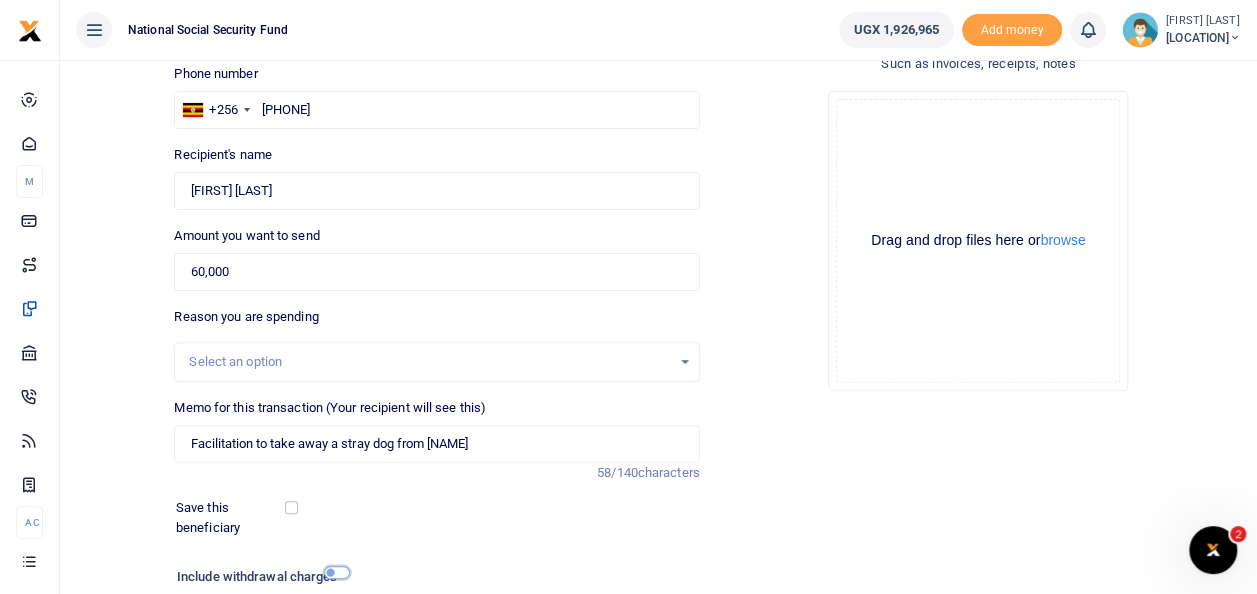 click at bounding box center [337, 572] 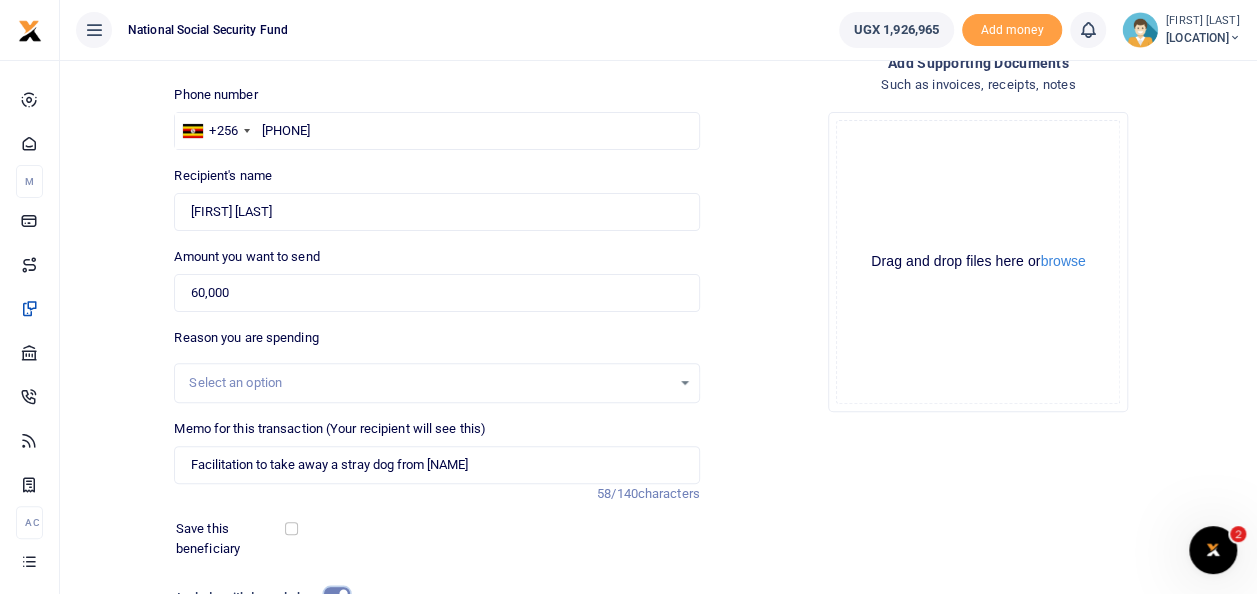scroll, scrollTop: 118, scrollLeft: 0, axis: vertical 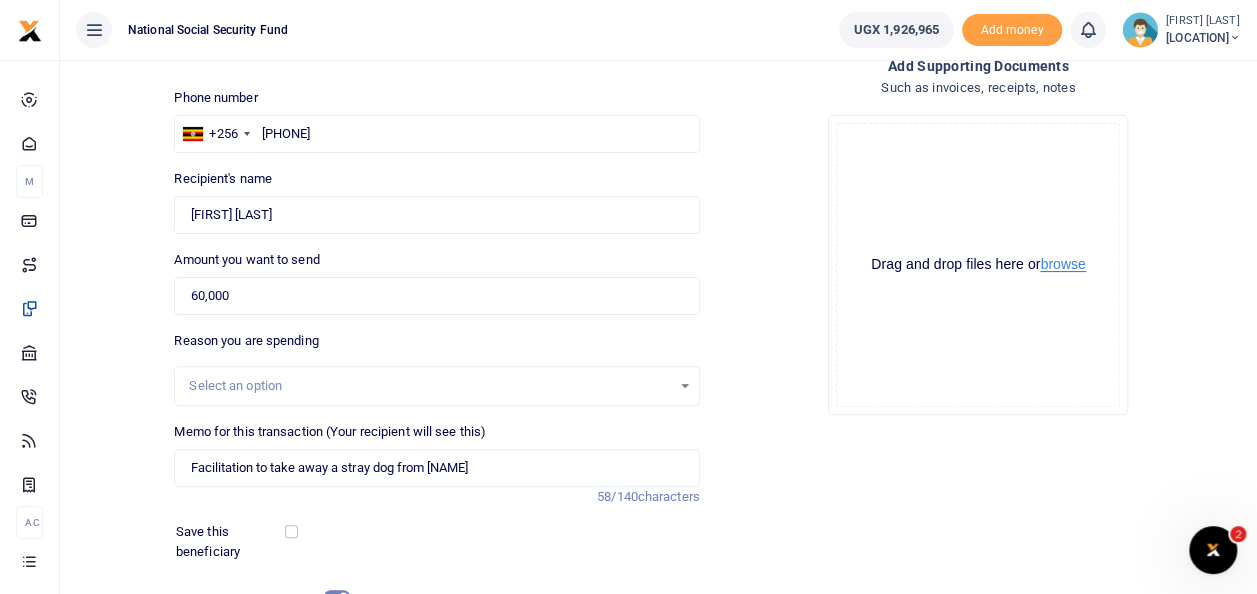 click on "browse" at bounding box center [1062, 264] 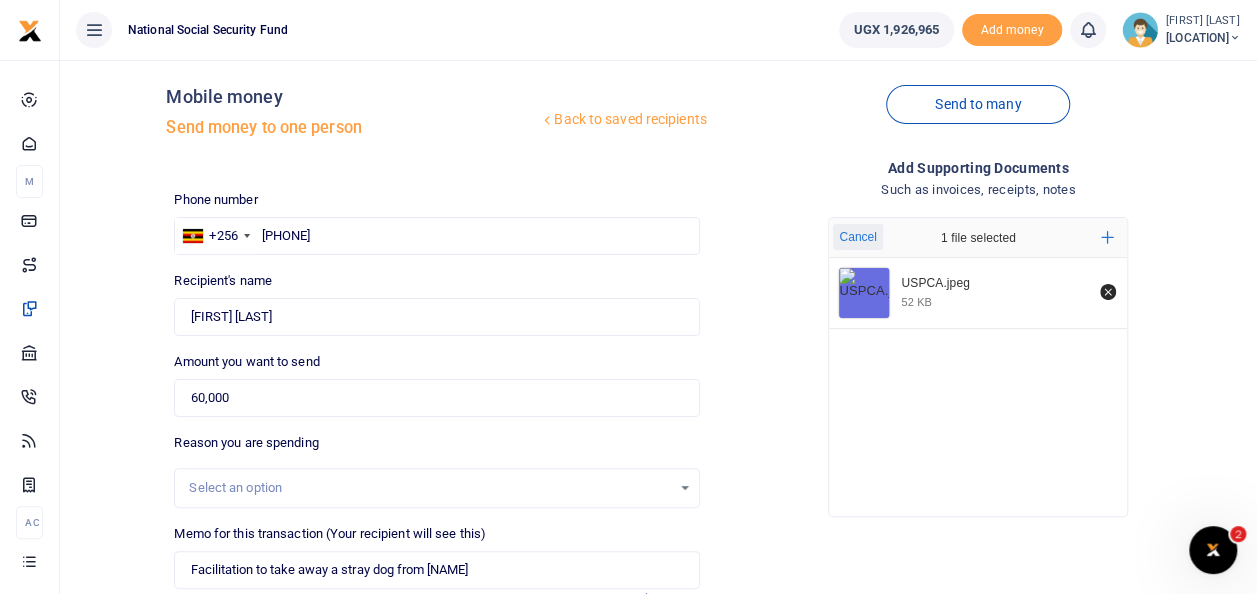 scroll, scrollTop: 0, scrollLeft: 0, axis: both 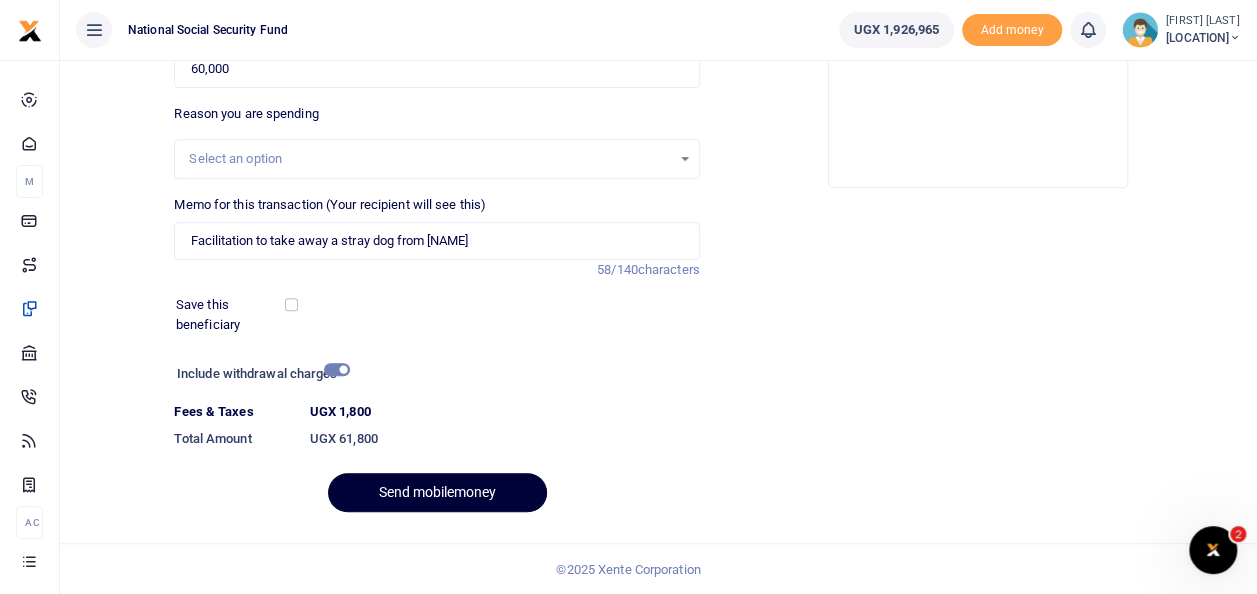 click on "Send mobilemoney" at bounding box center [437, 492] 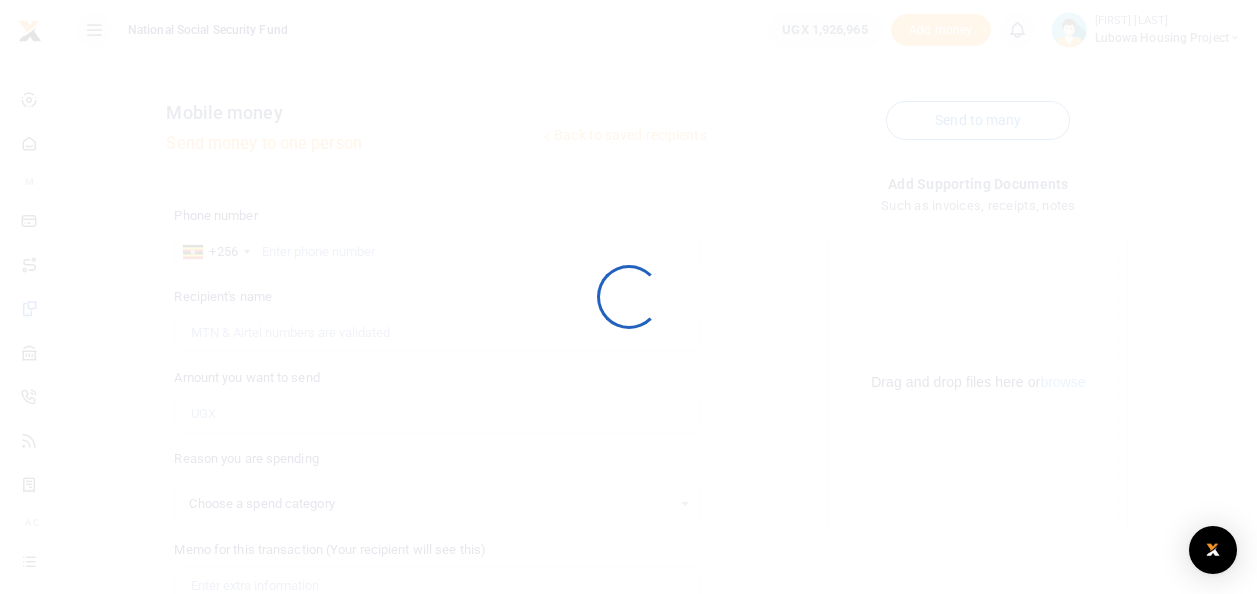 scroll, scrollTop: 290, scrollLeft: 0, axis: vertical 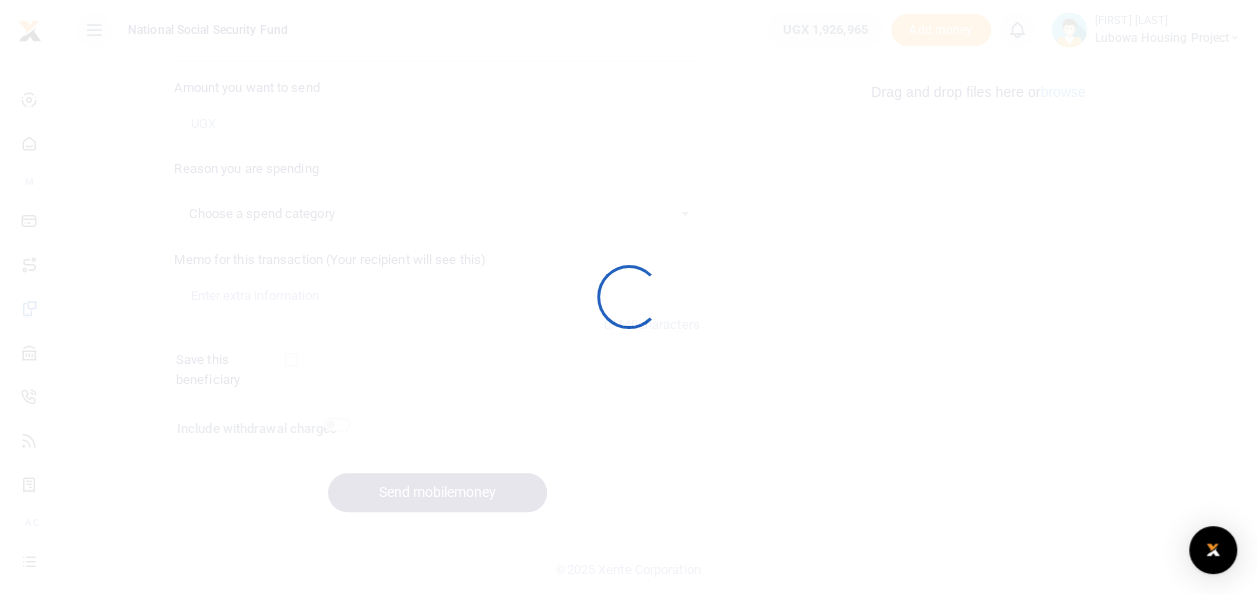 select 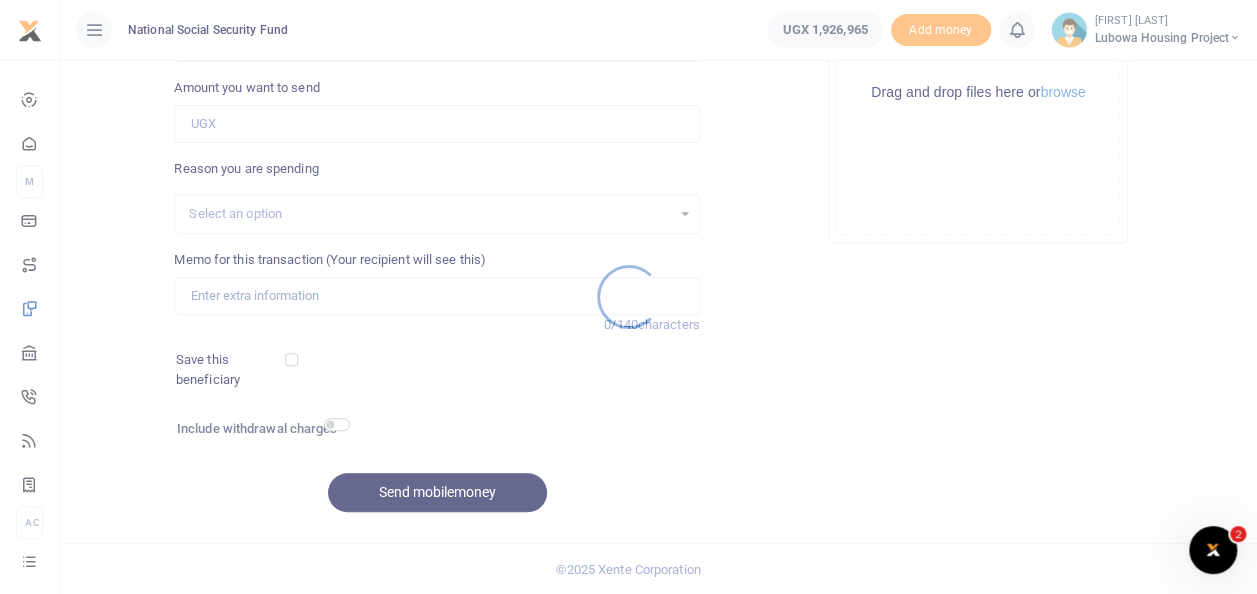 scroll, scrollTop: 0, scrollLeft: 0, axis: both 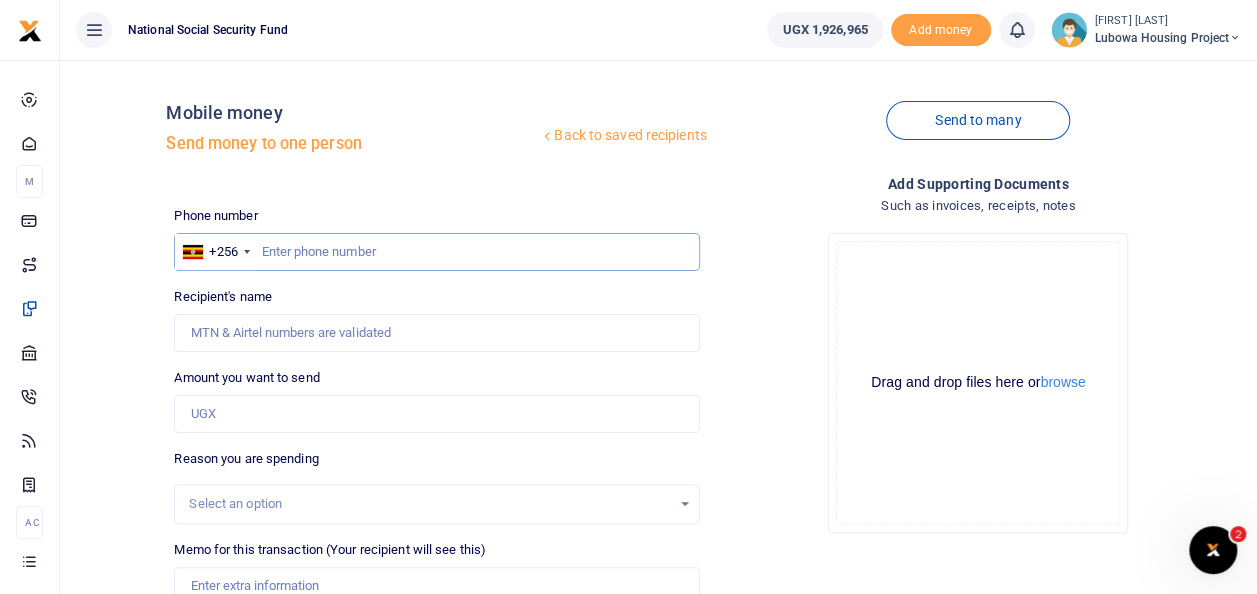 click at bounding box center (436, 252) 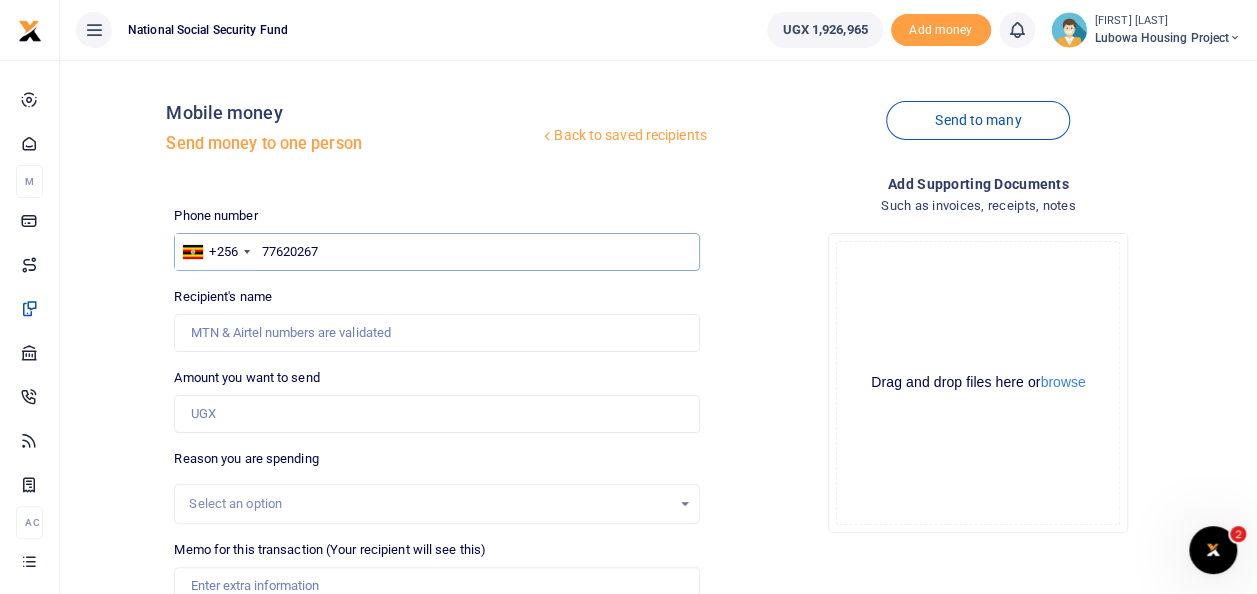 type on "776202671" 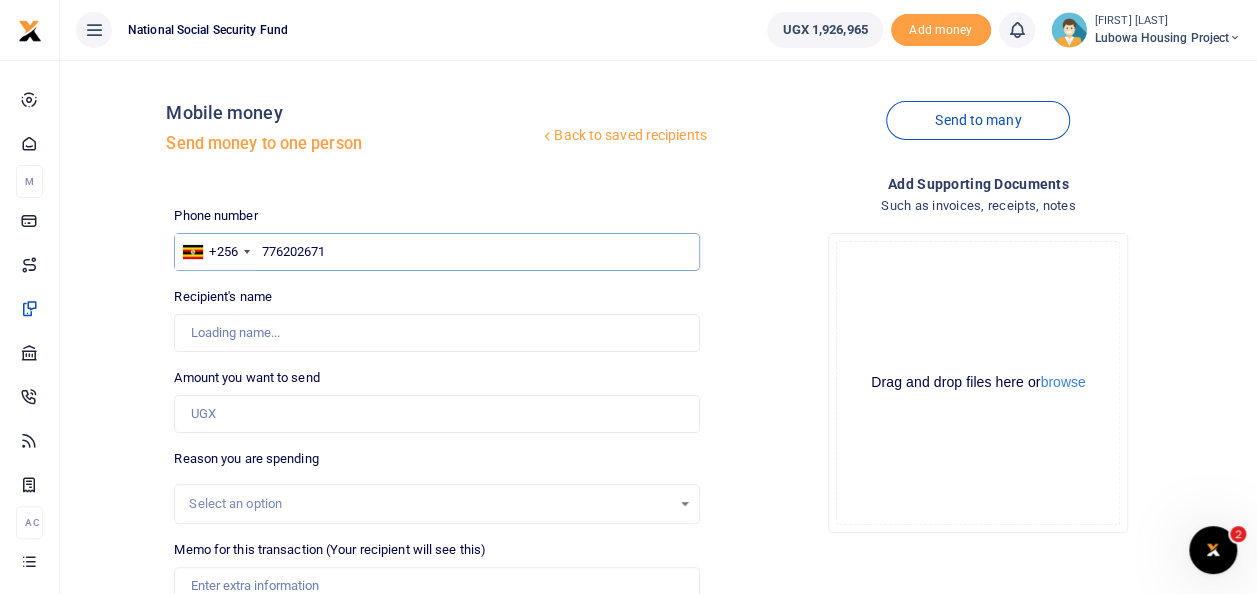 type on "[FIRST] [LAST]" 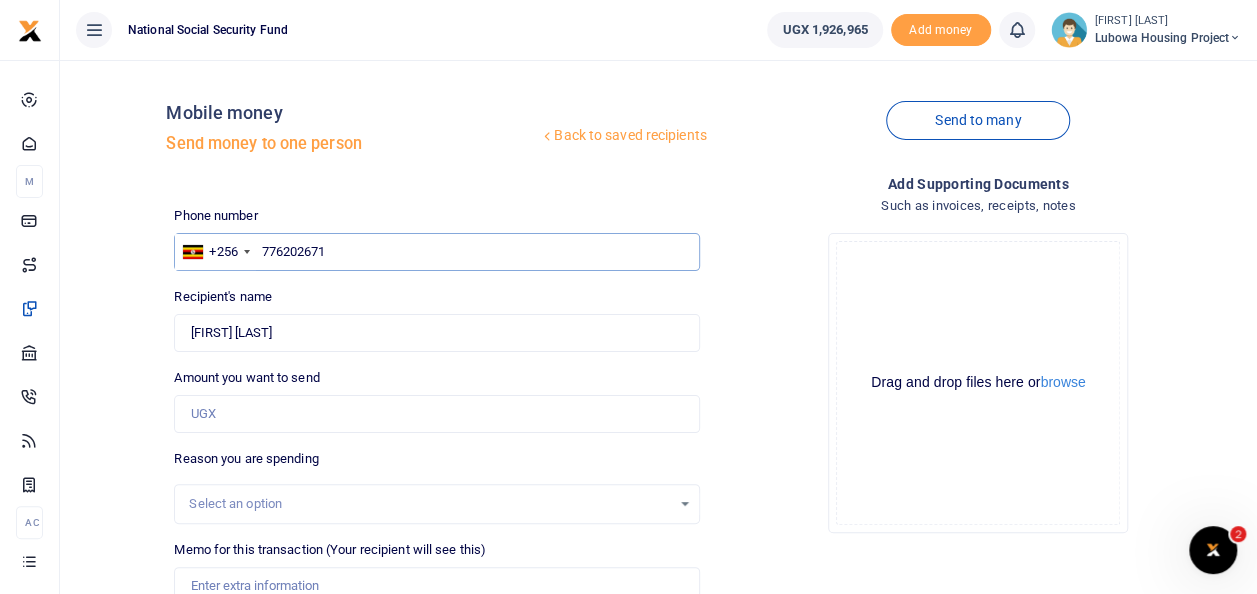 type on "776202671" 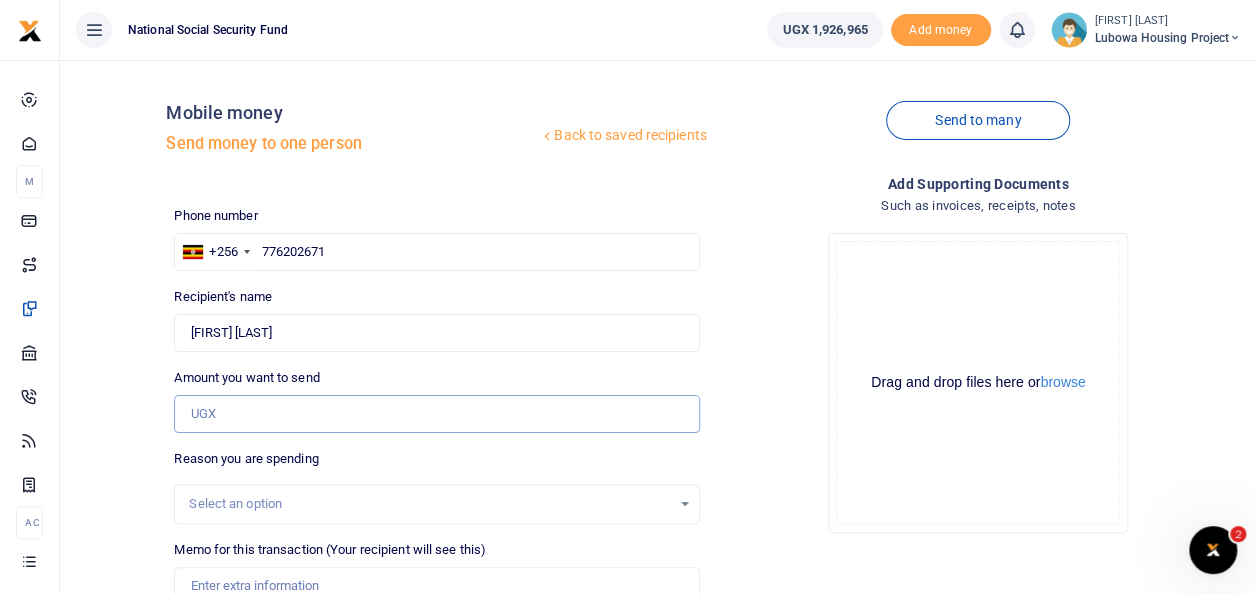 click on "Amount you want to send" at bounding box center [436, 414] 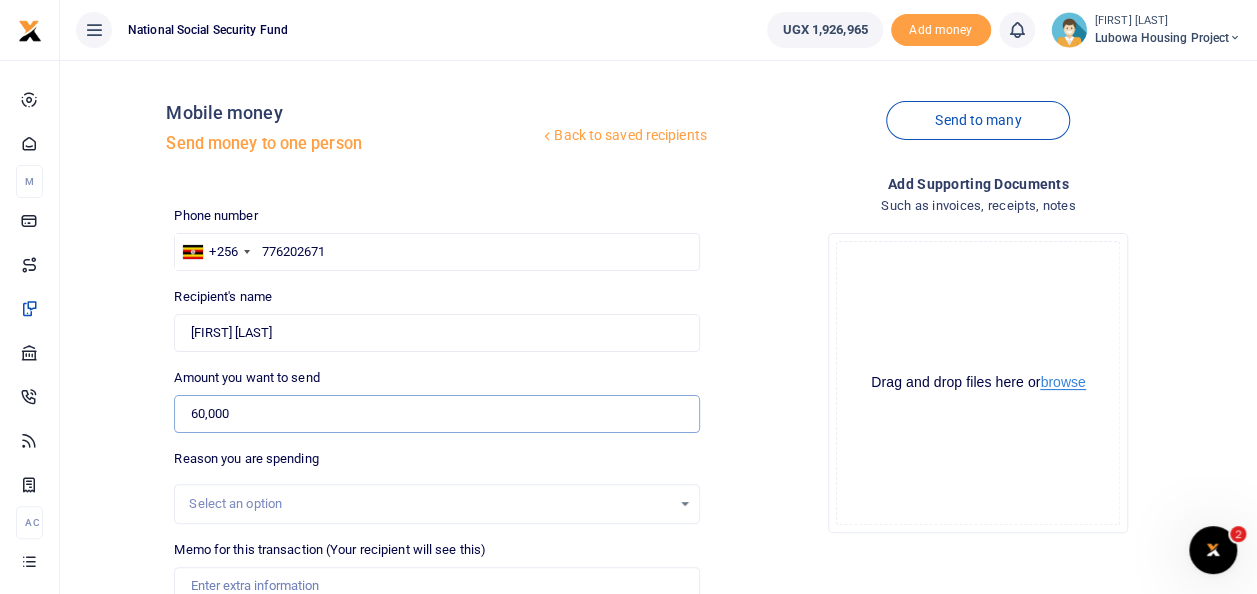 type on "60,000" 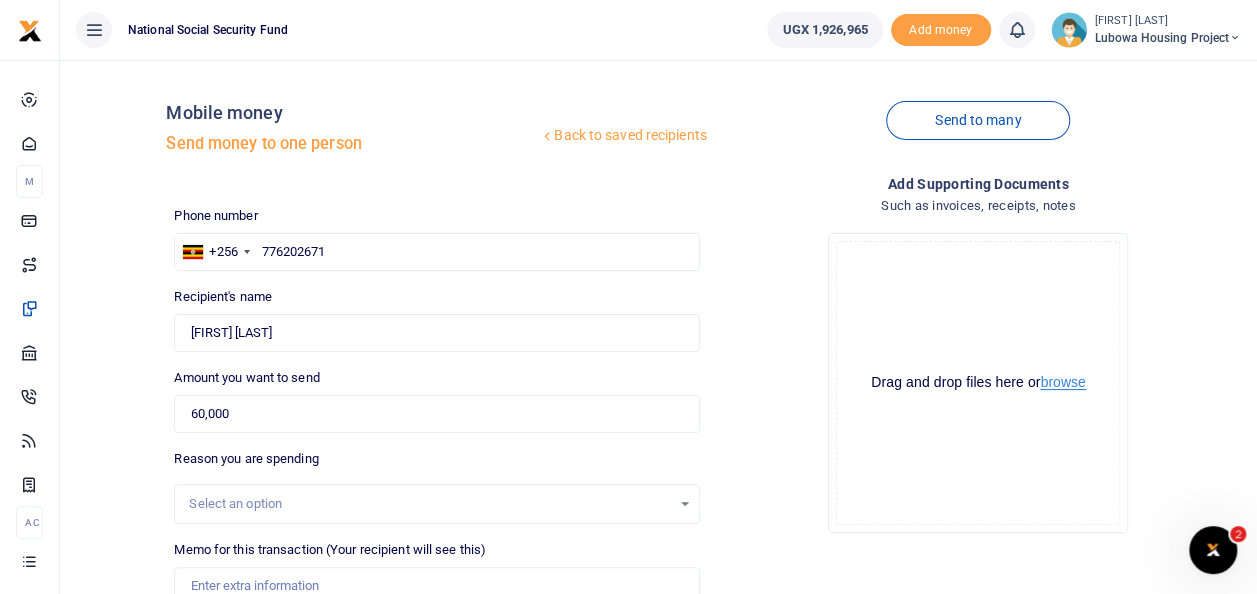 click on "browse" at bounding box center (1062, 382) 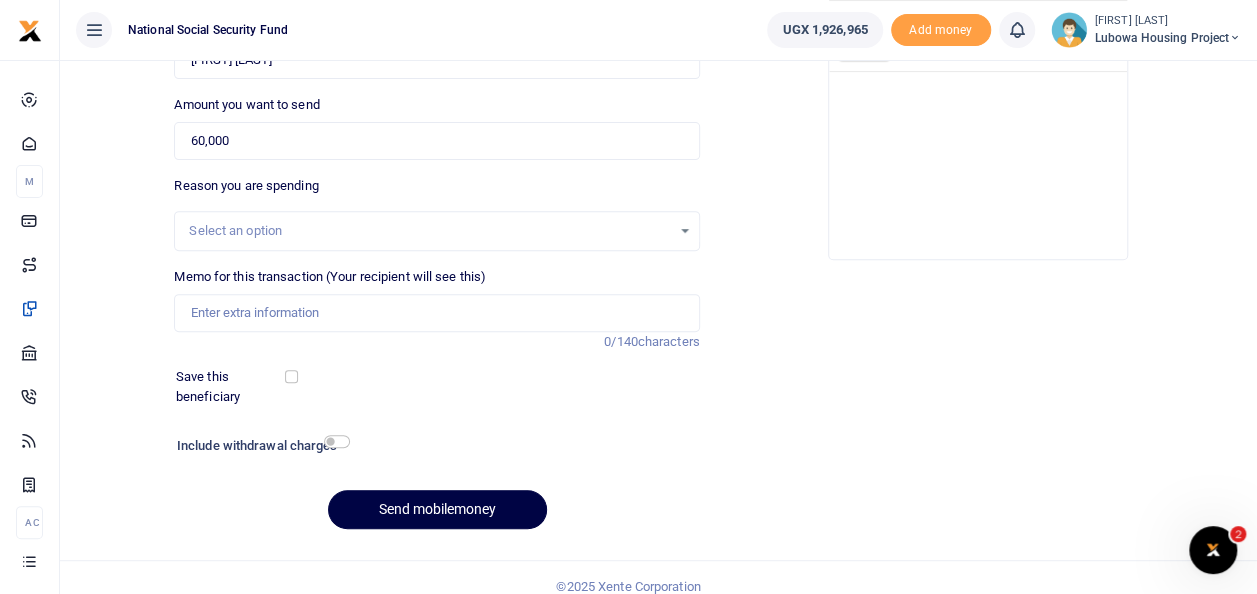 scroll, scrollTop: 275, scrollLeft: 0, axis: vertical 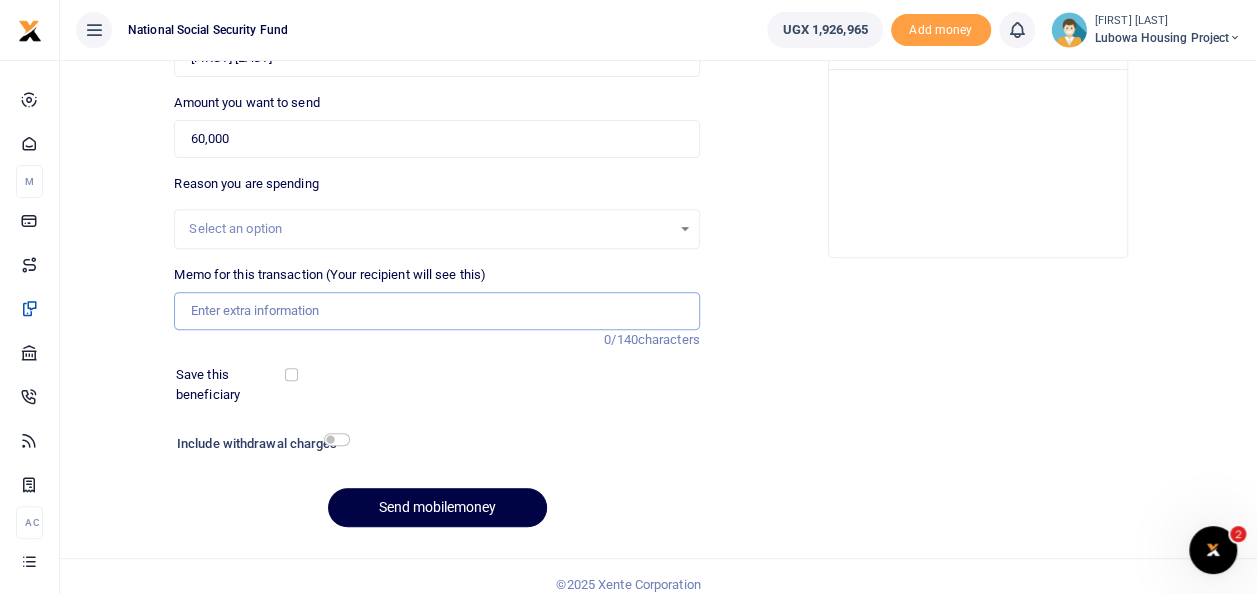 click on "Memo for this transaction (Your recipient will see this)" at bounding box center [436, 311] 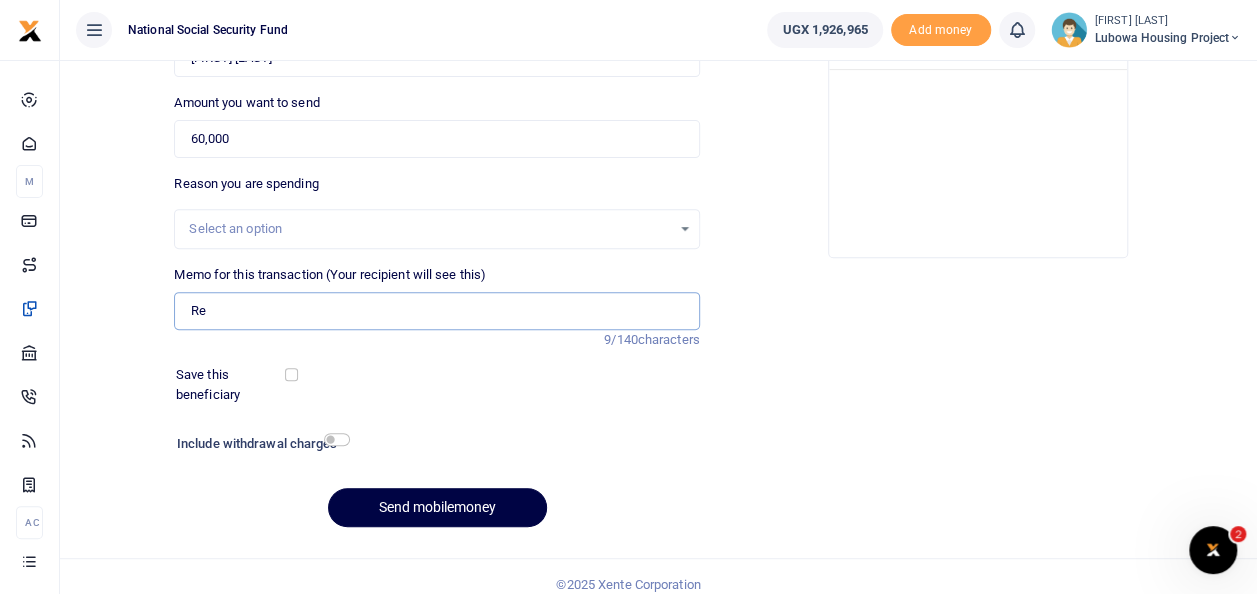 type on "R" 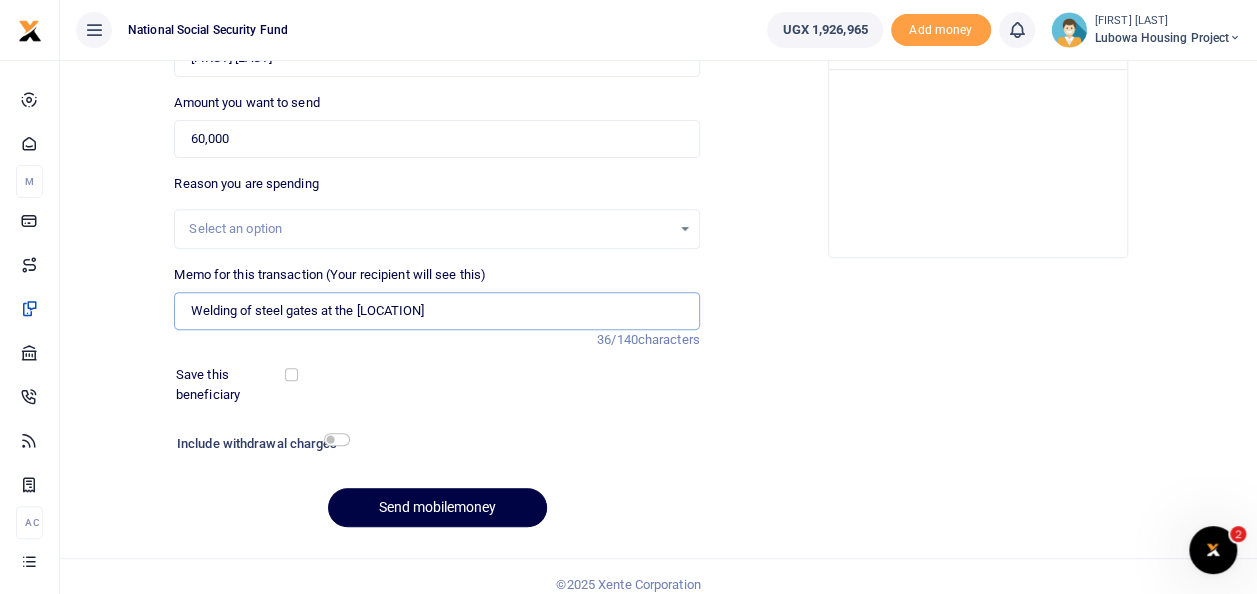 type on "Welding of steel gates at the Villas" 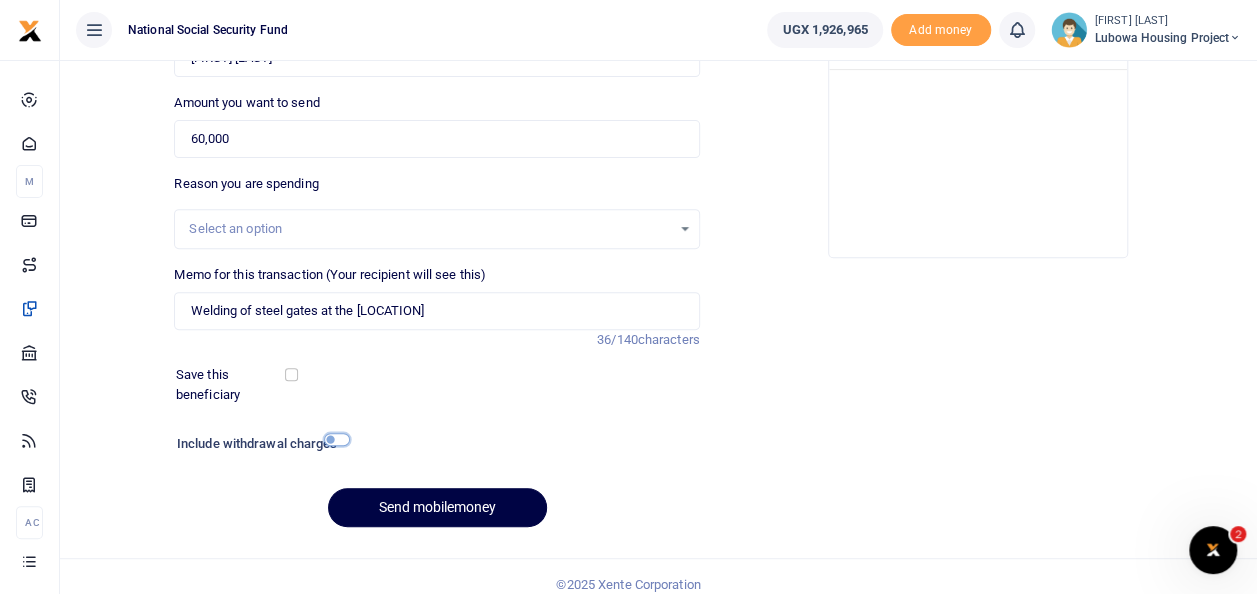 click at bounding box center [337, 439] 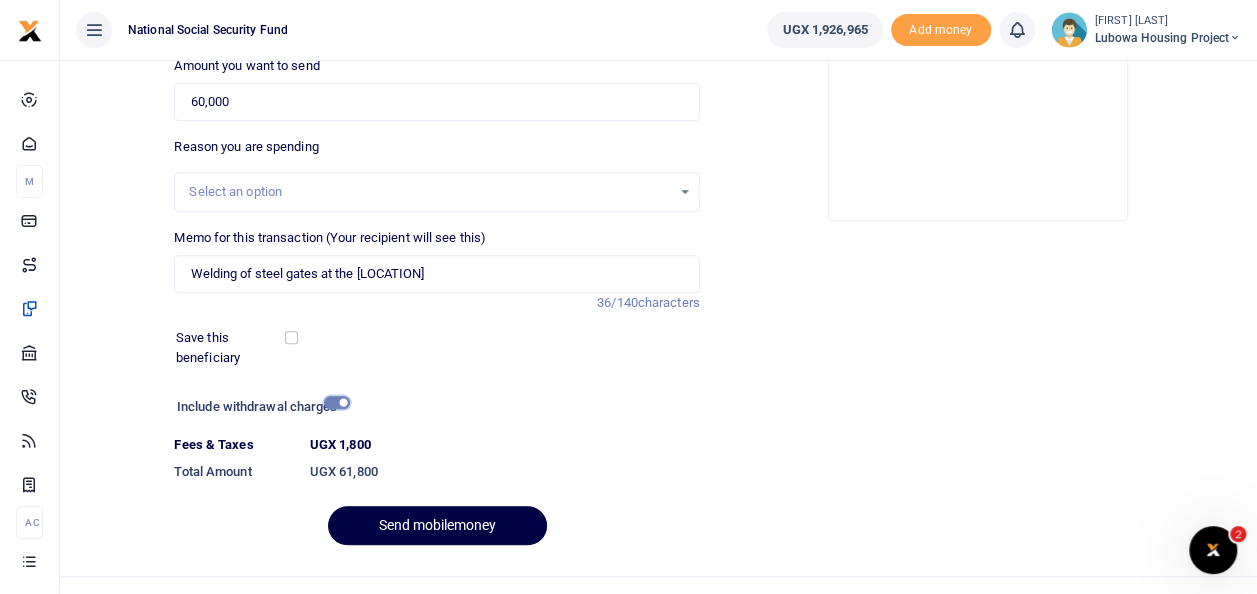 scroll, scrollTop: 345, scrollLeft: 0, axis: vertical 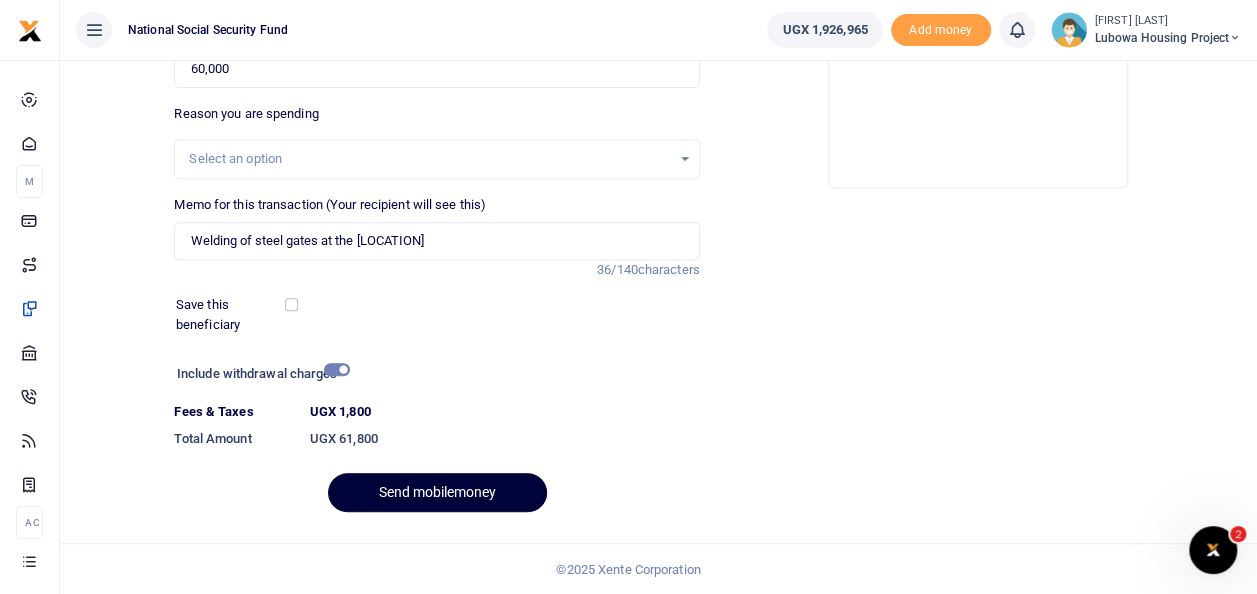 click on "Send mobilemoney" at bounding box center [437, 492] 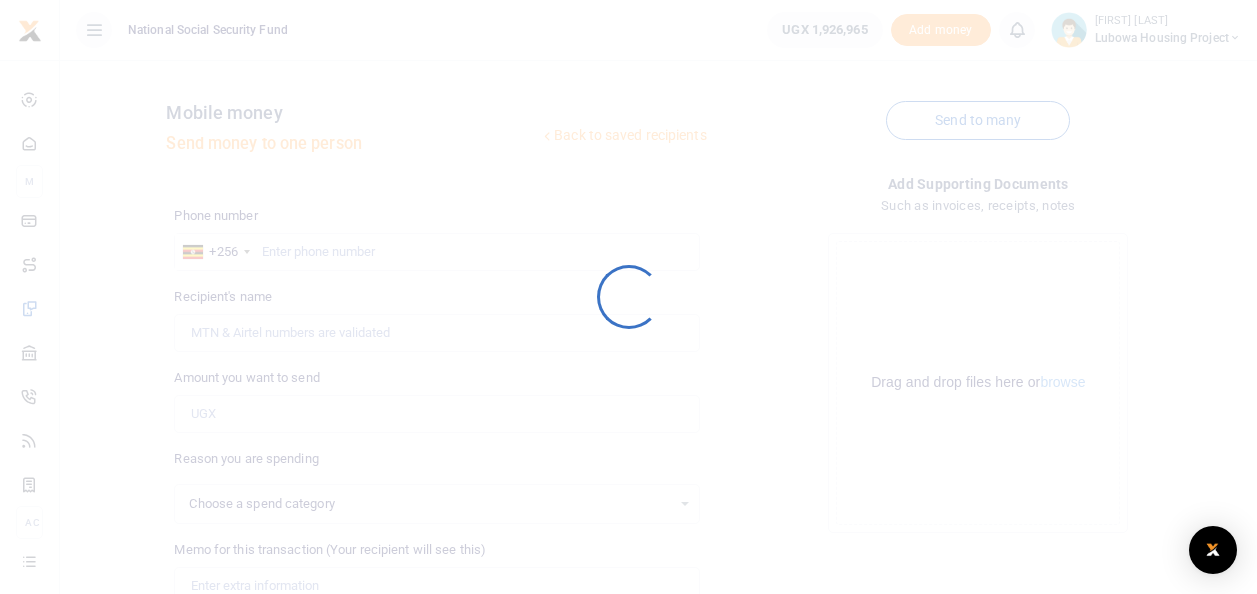 select 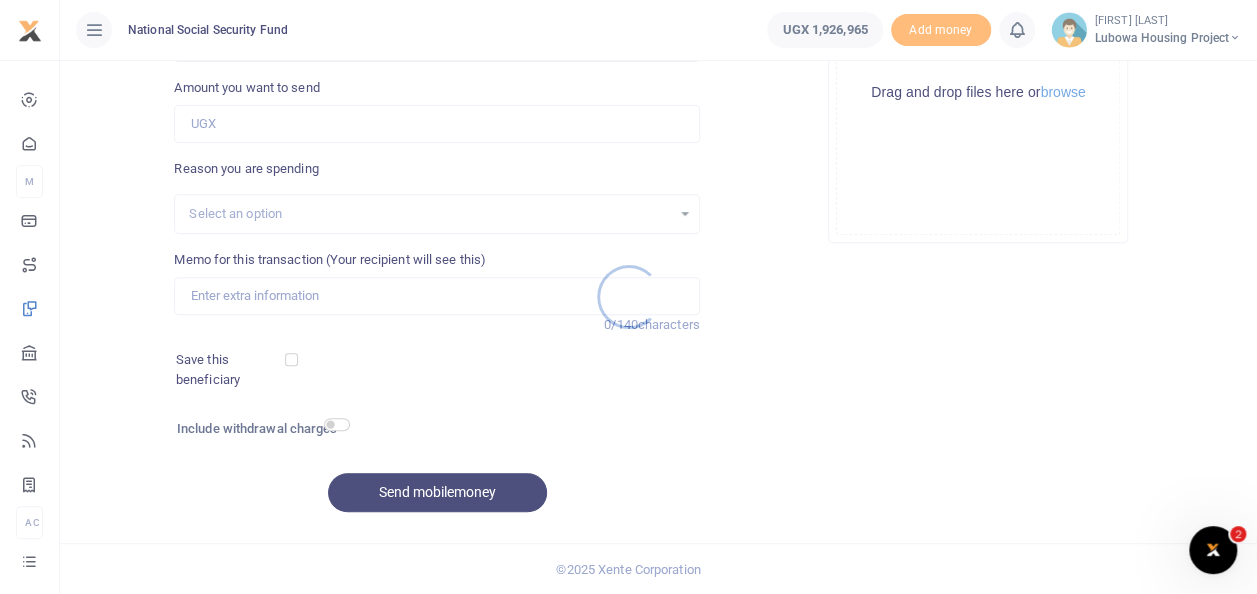 scroll, scrollTop: 0, scrollLeft: 0, axis: both 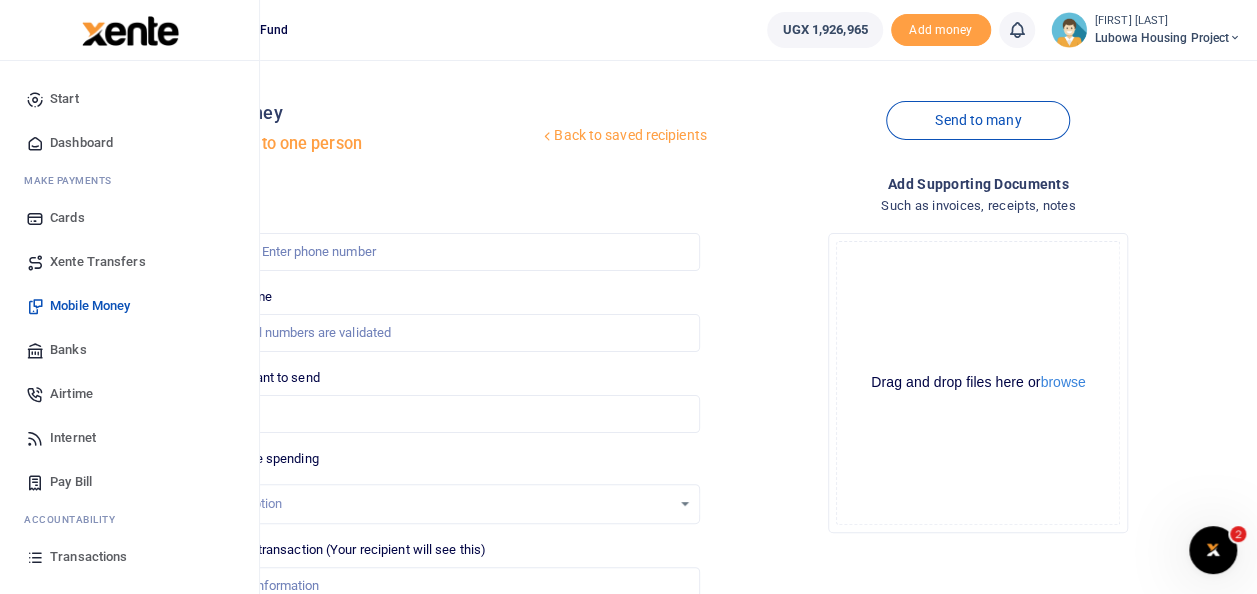 click on "Dashboard" at bounding box center [81, 143] 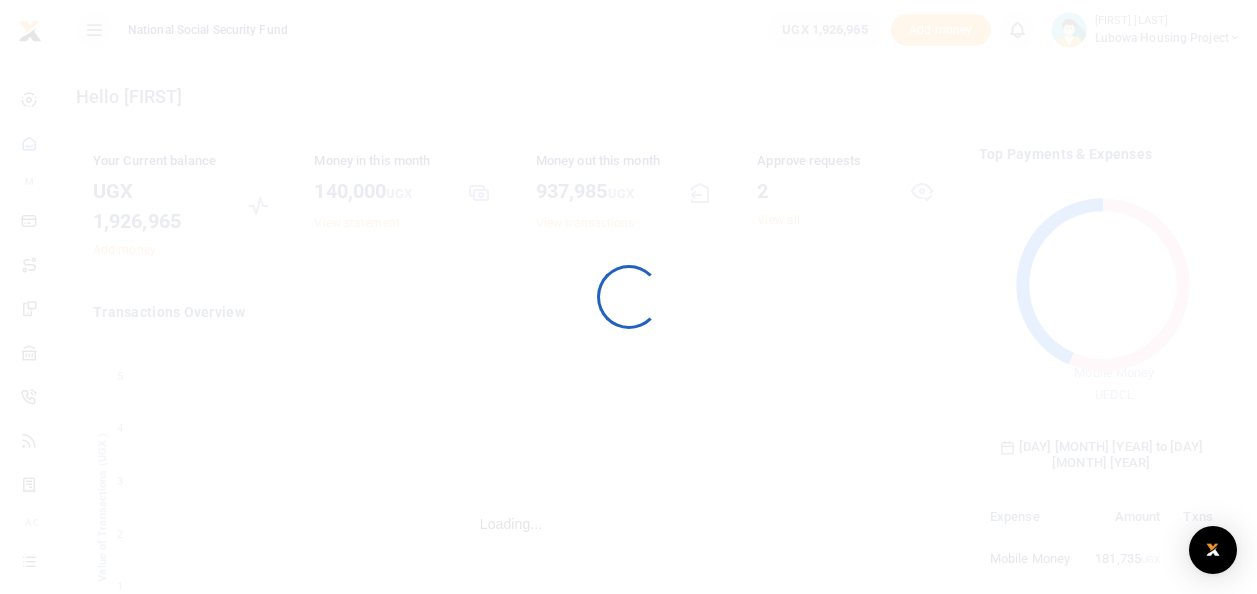 scroll, scrollTop: 0, scrollLeft: 0, axis: both 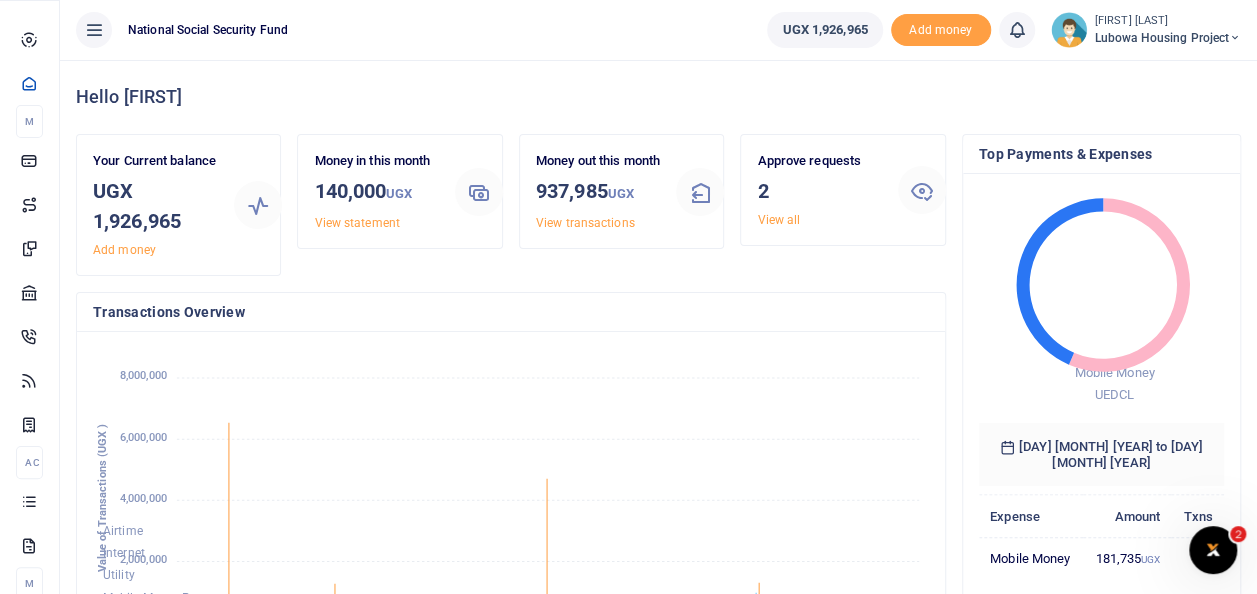 click on "Dashboard" at bounding box center [0, 0] 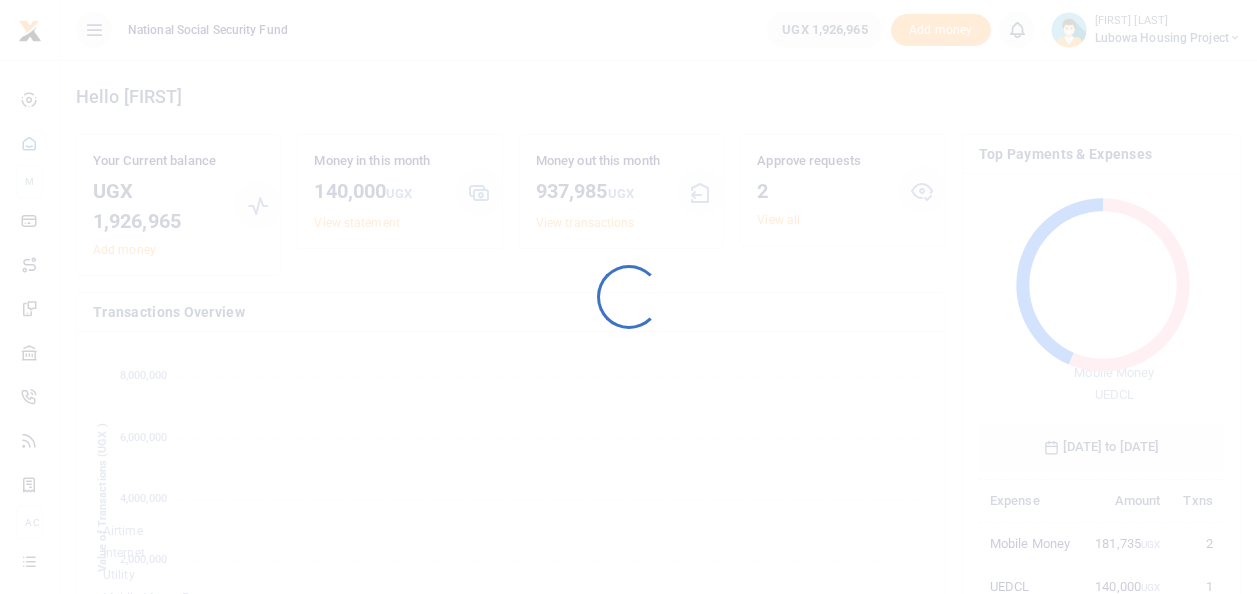 scroll, scrollTop: 0, scrollLeft: 0, axis: both 